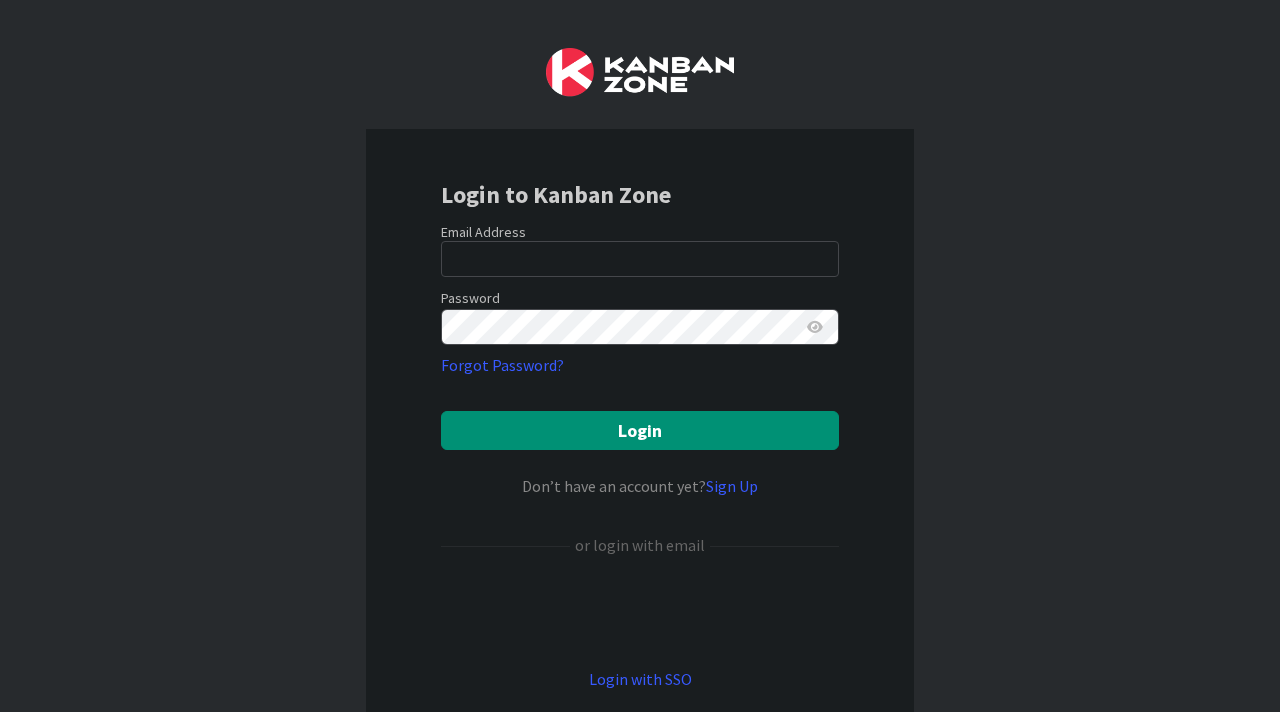 scroll, scrollTop: 0, scrollLeft: 0, axis: both 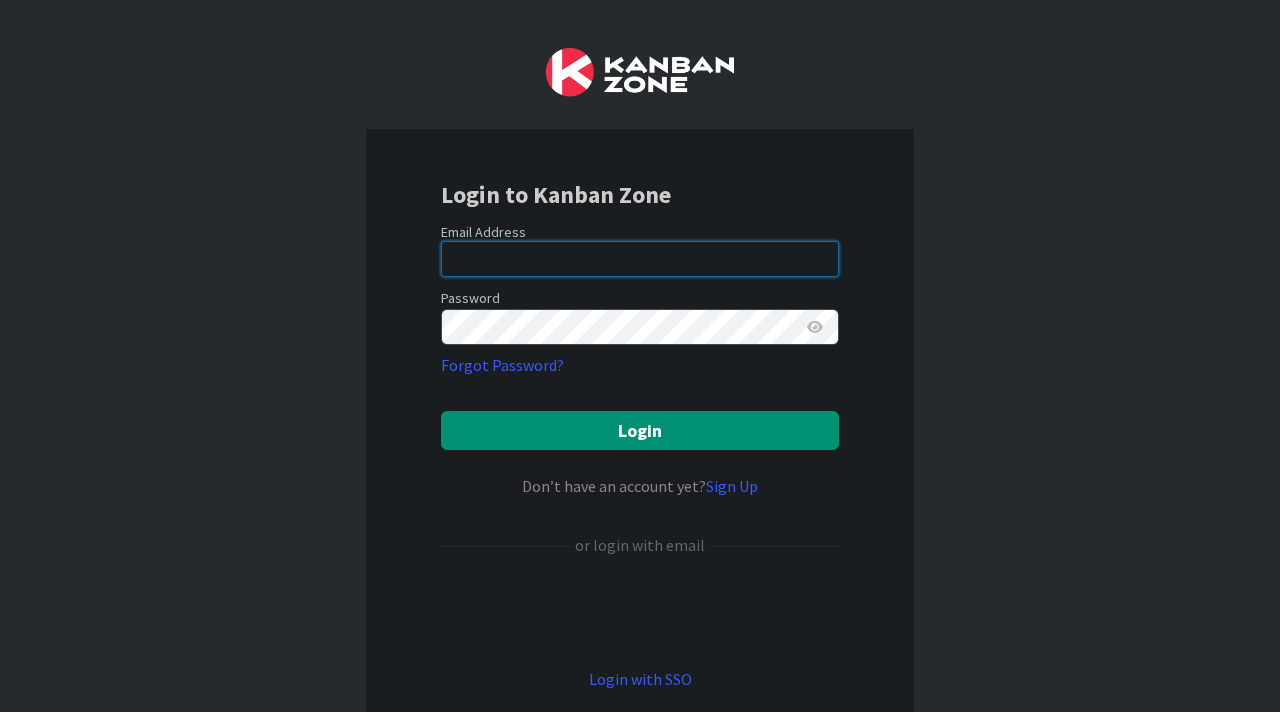 click at bounding box center [640, 259] 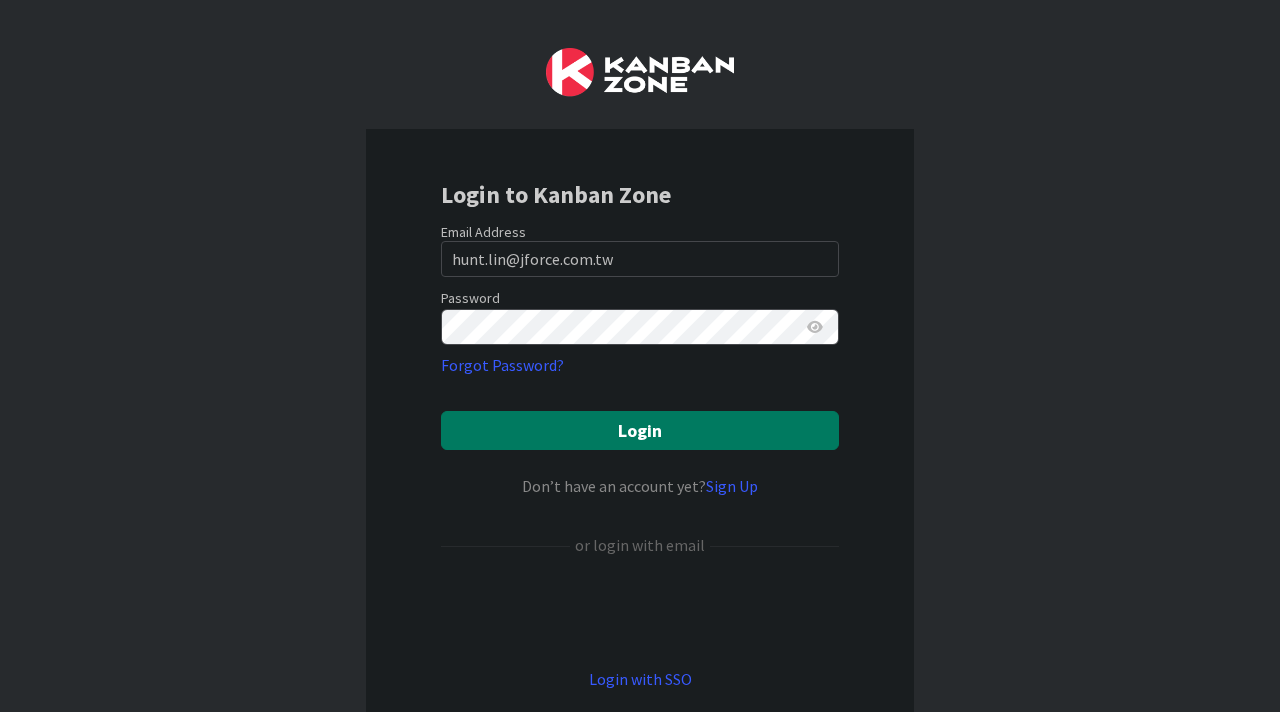 click on "Login" at bounding box center (640, 430) 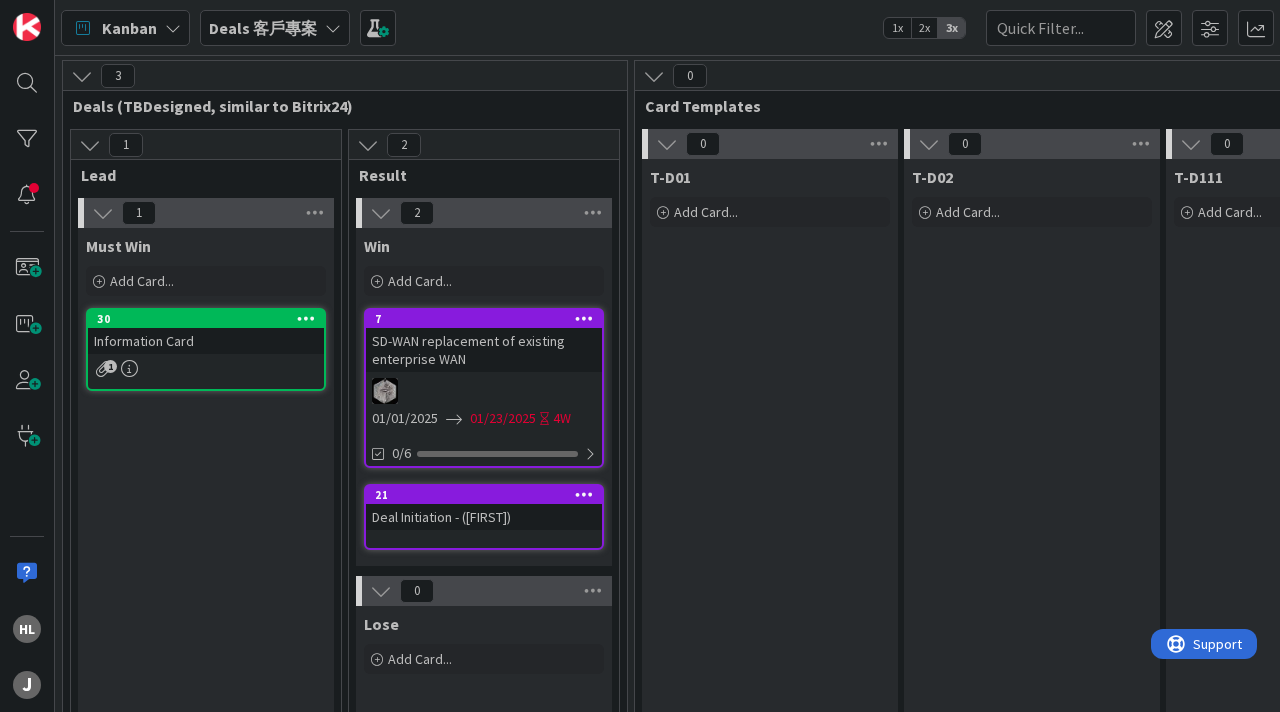 scroll, scrollTop: 0, scrollLeft: 0, axis: both 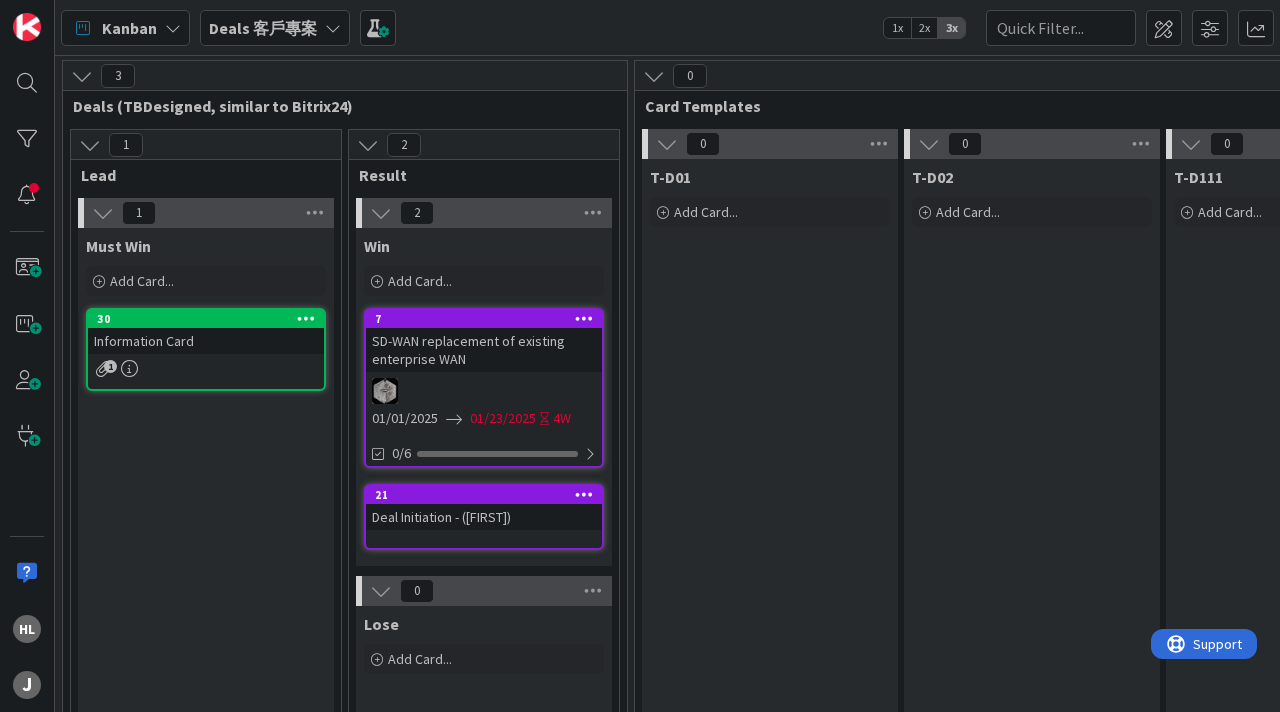 click on "Deals 客戶專案" at bounding box center (263, 28) 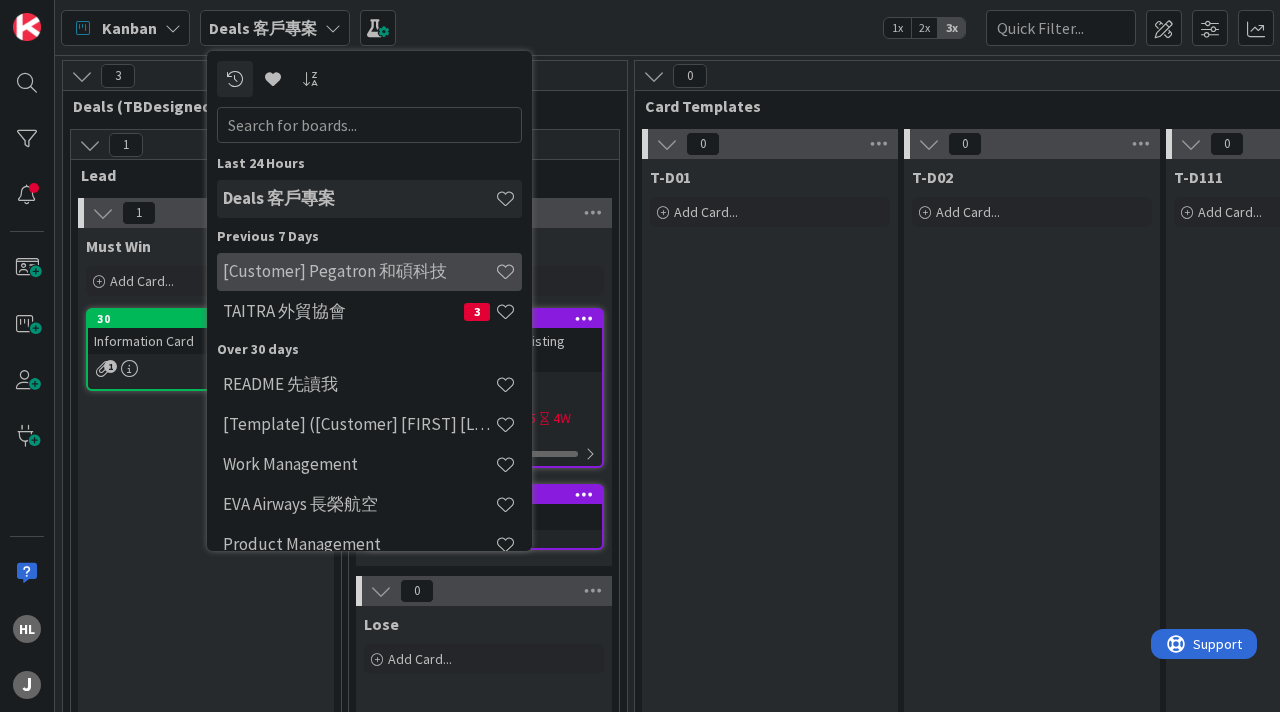 click on "[Customer] Pegatron 和碩科技" at bounding box center (369, 272) 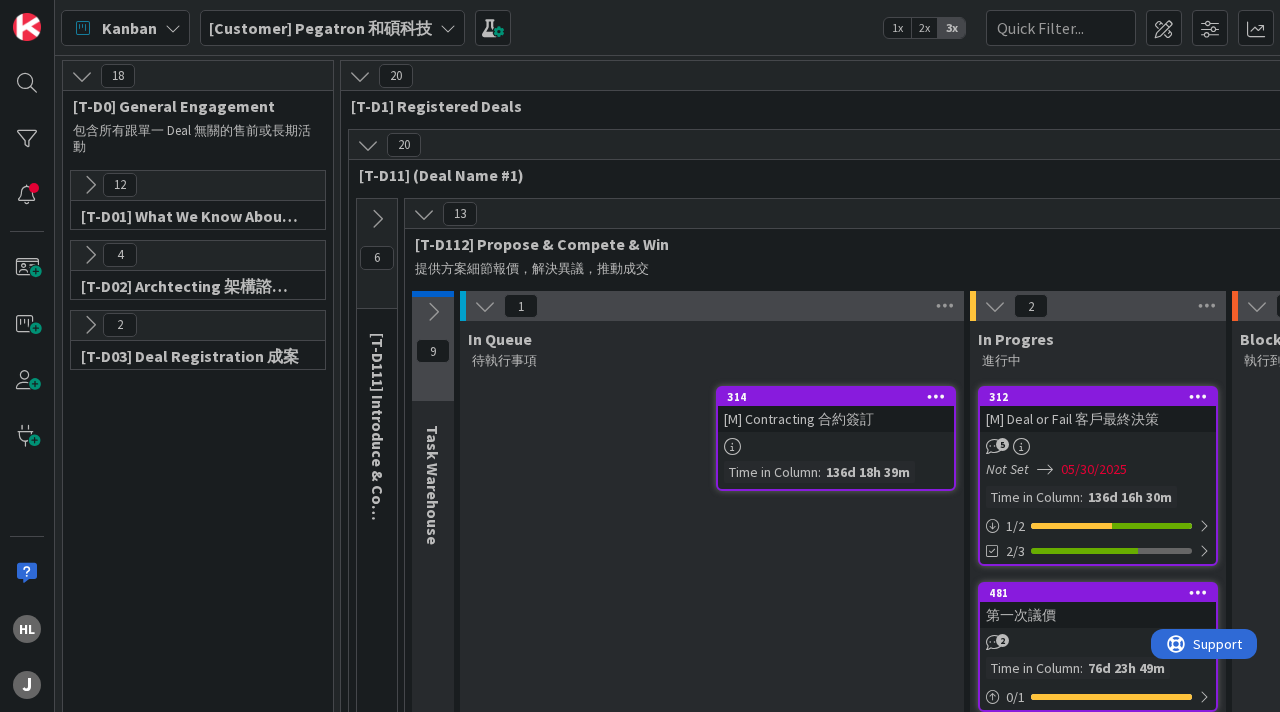 scroll, scrollTop: 0, scrollLeft: 0, axis: both 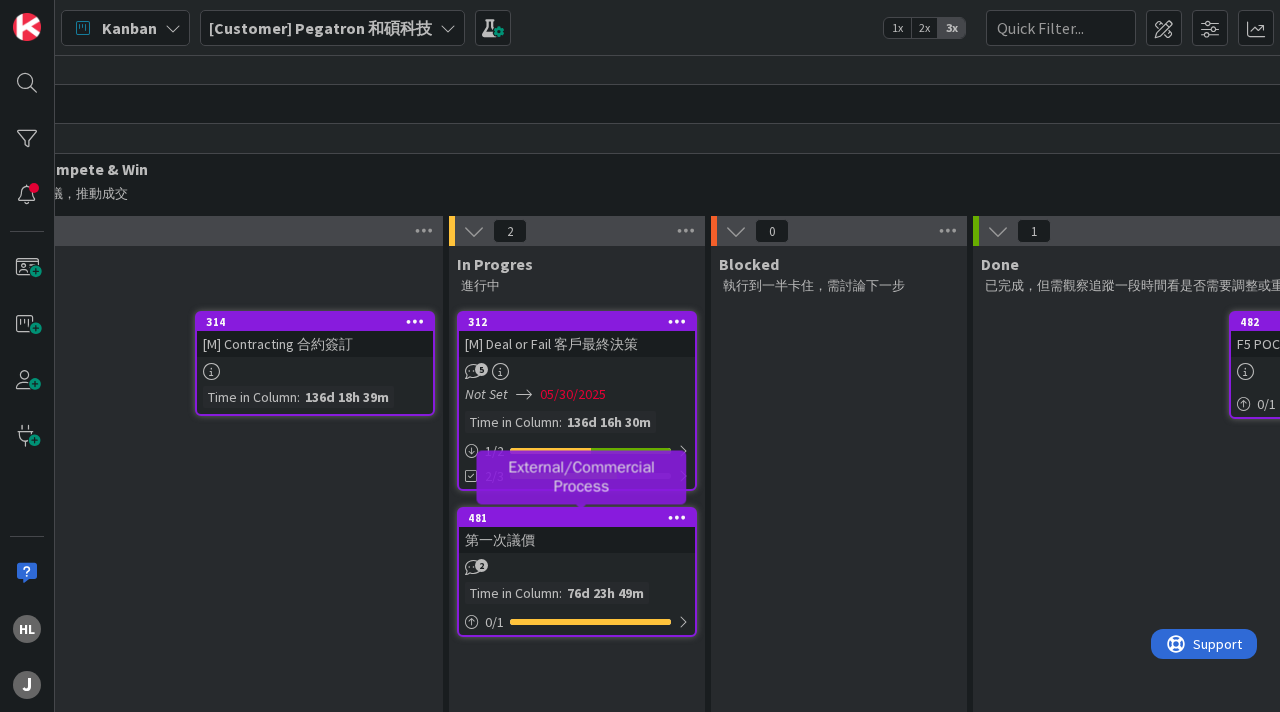 click on "481" at bounding box center [581, 518] 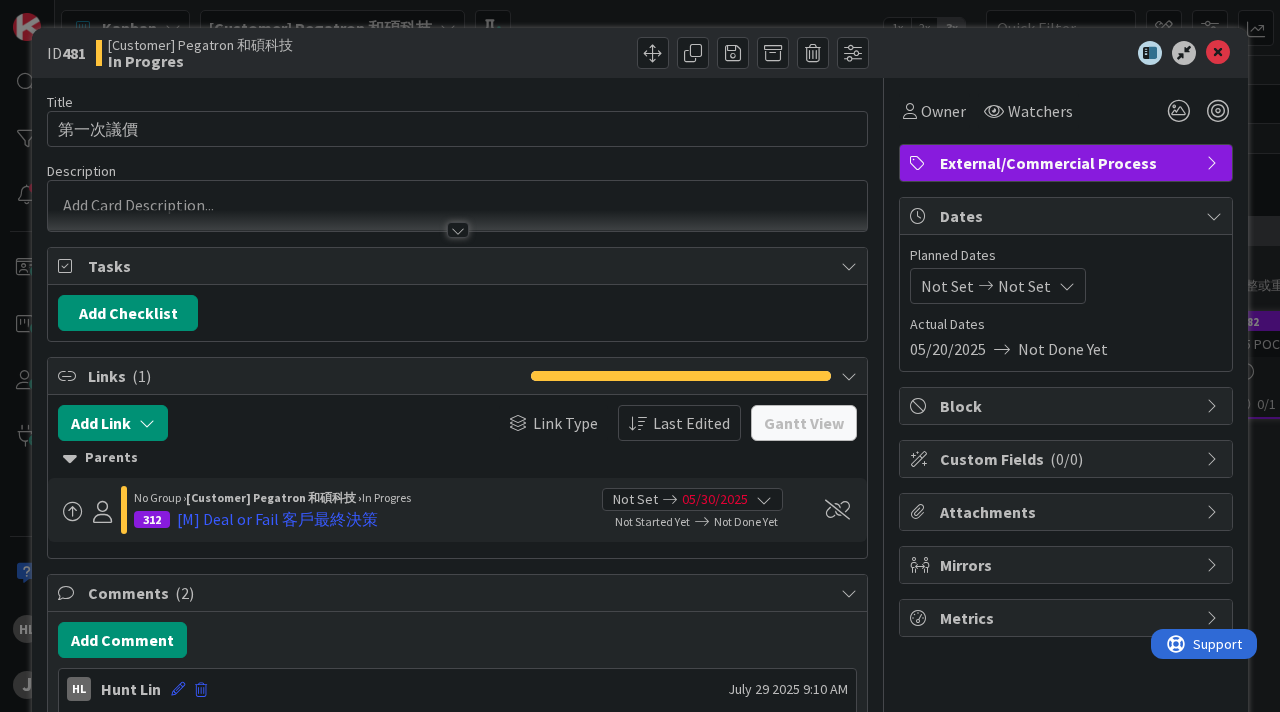 scroll, scrollTop: 0, scrollLeft: 0, axis: both 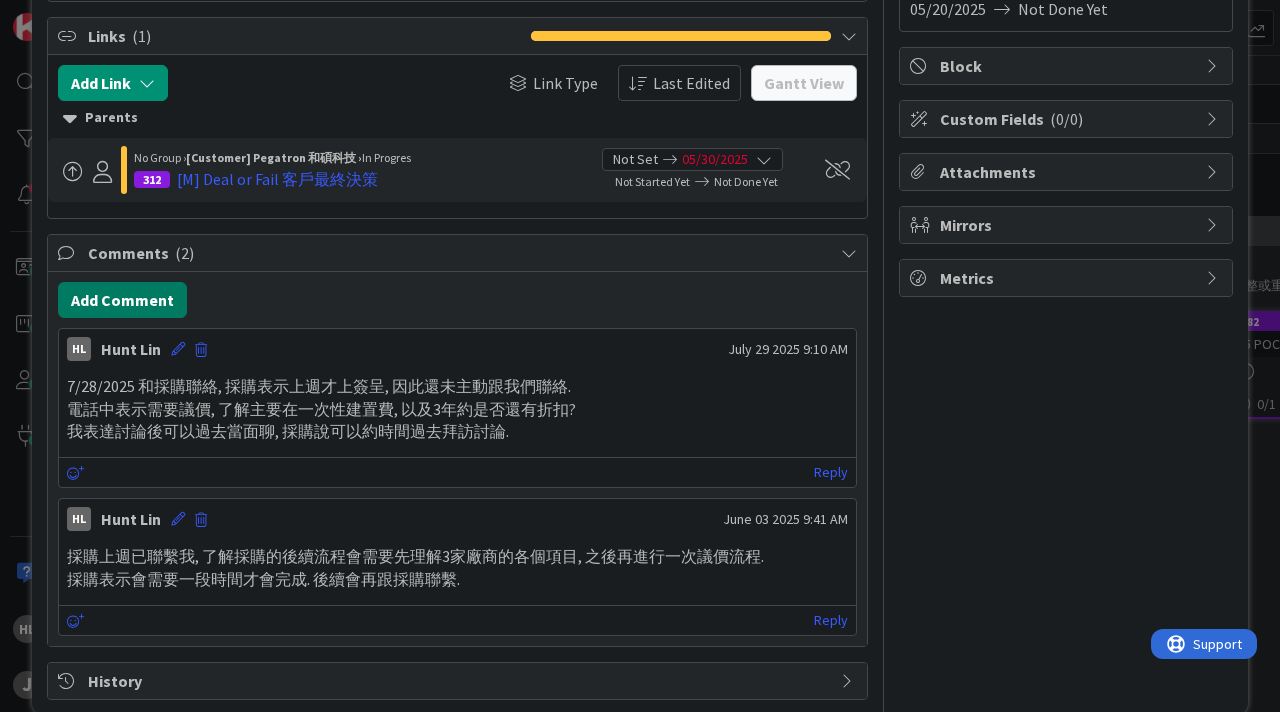 click on "Add Comment" at bounding box center [122, 300] 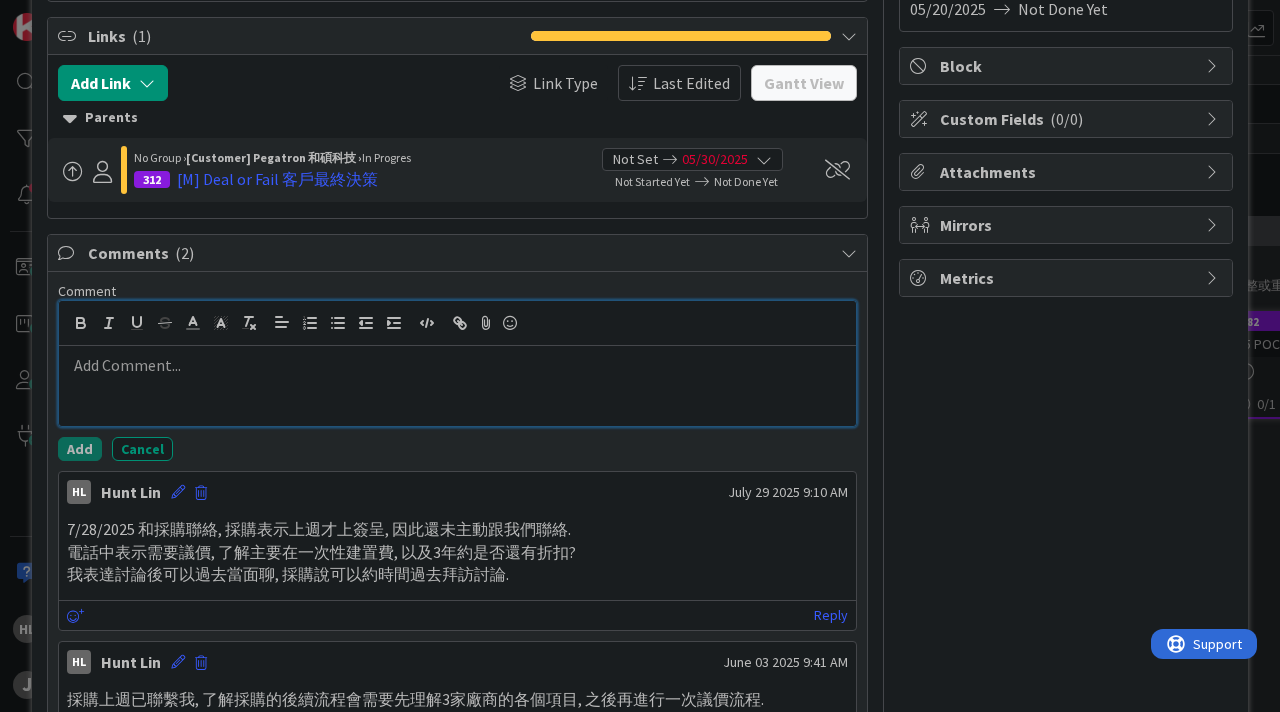 type 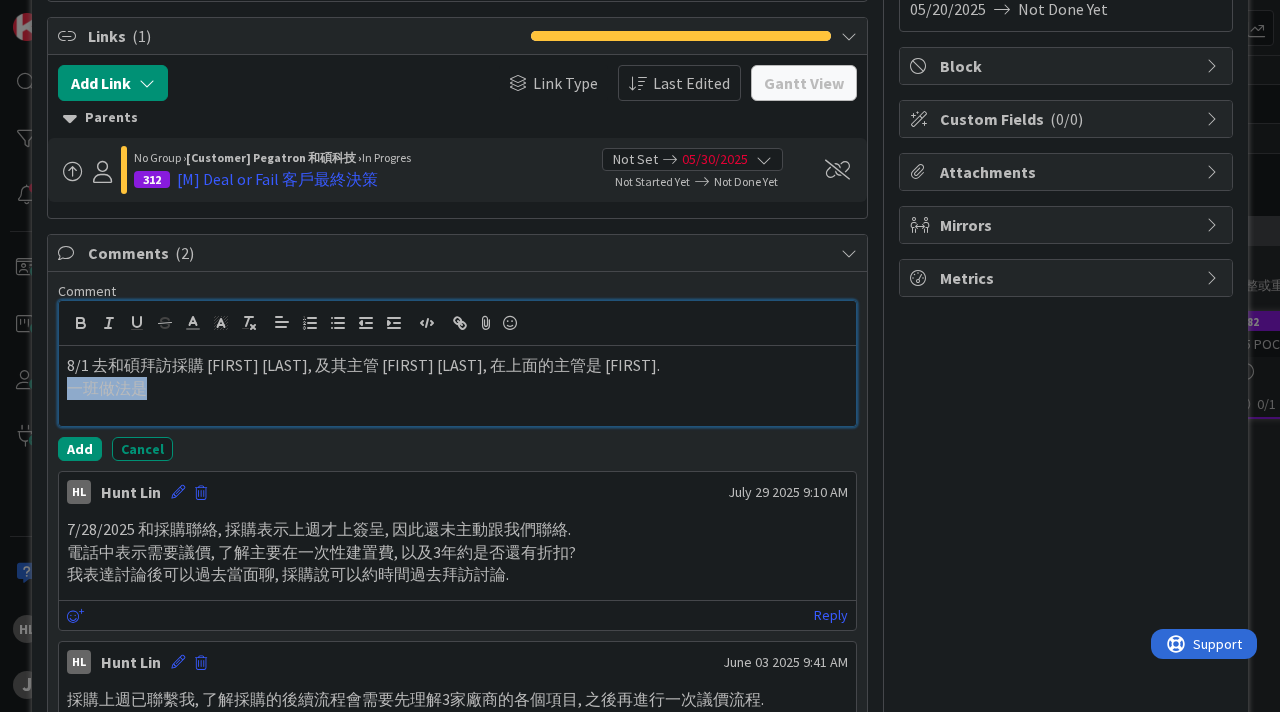 drag, startPoint x: 168, startPoint y: 388, endPoint x: 21, endPoint y: 388, distance: 147 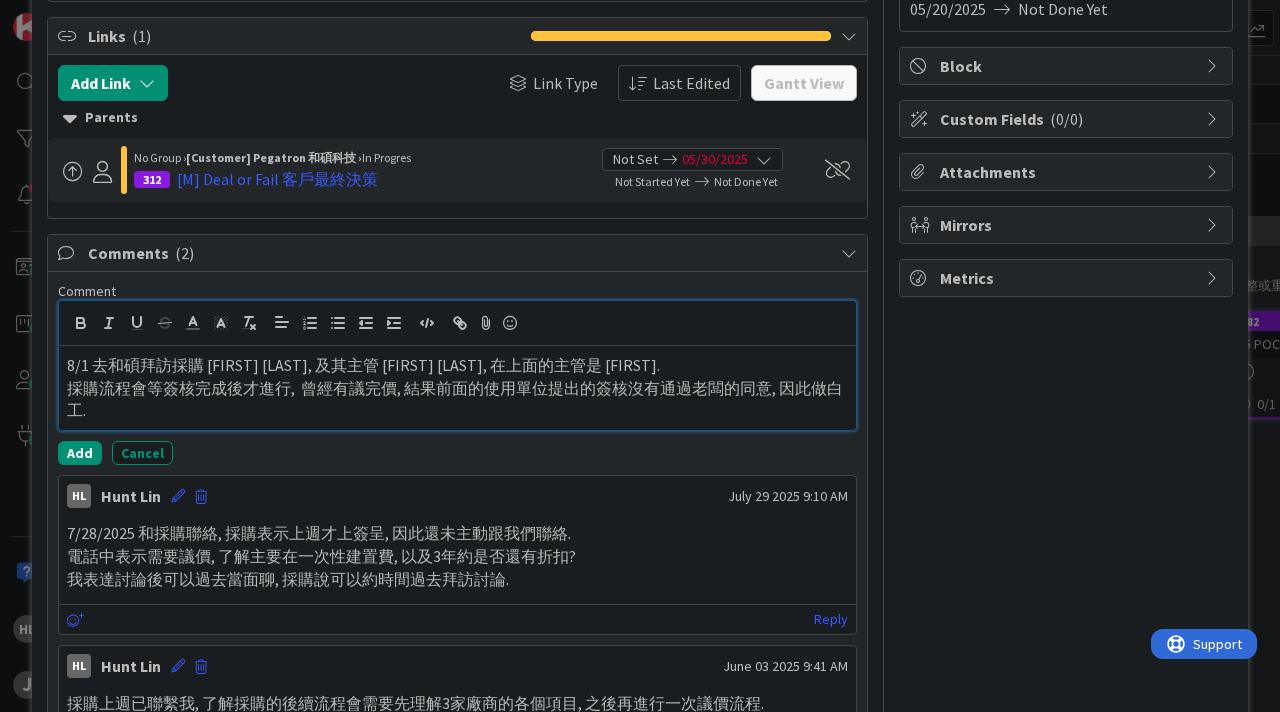 click on "採購流程會等簽核完成後才進行,  曾經有議完價, 結果前面的使用單位提出的簽核沒有通過老闆的同意, 因此做白工." at bounding box center (457, 399) 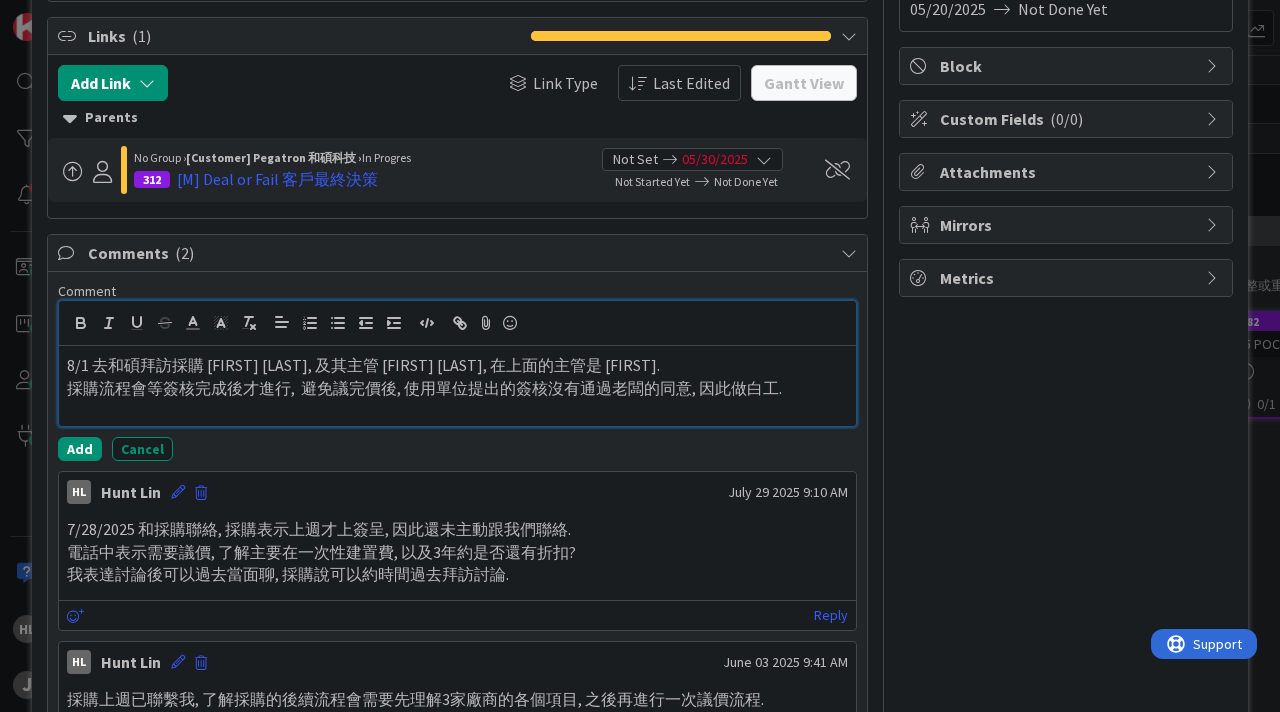 click on "採購流程會等簽核完成後才進行,  避免議完價後, 使用單位提出的簽核沒有通過老闆的同意, 因此做白工." at bounding box center [457, 388] 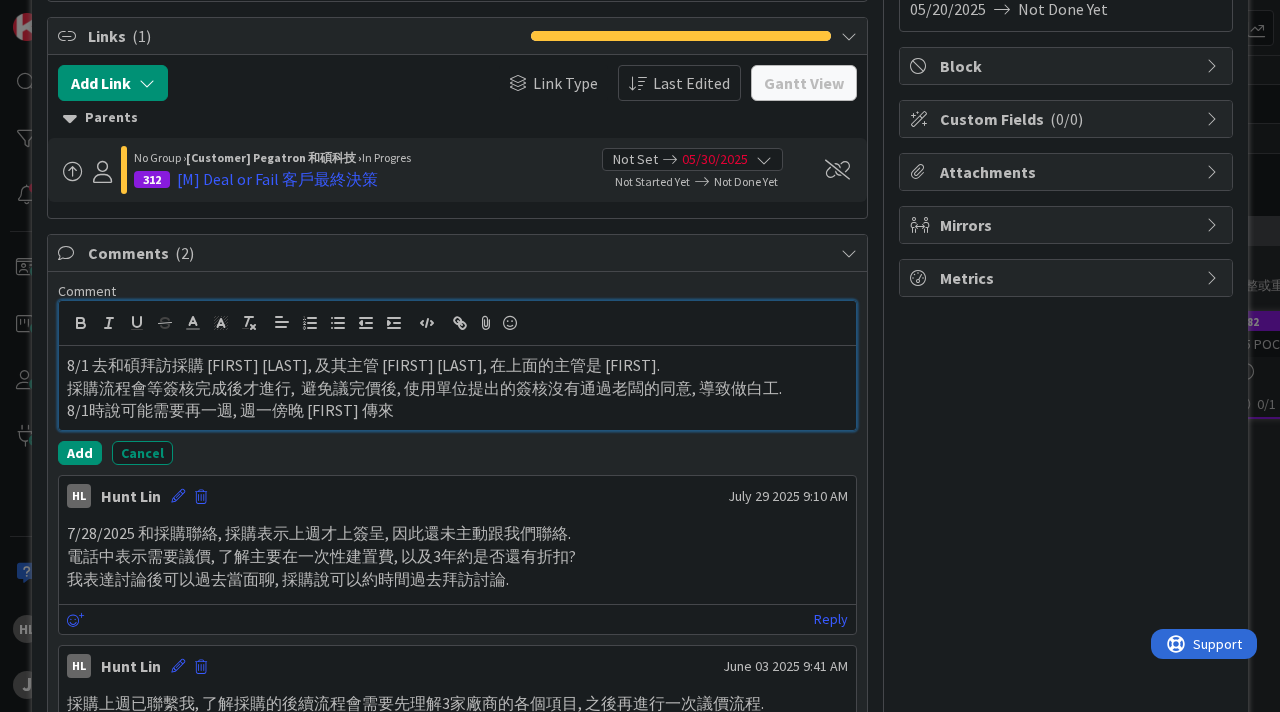 click on "採購流程會等簽核完成後才進行,  避免議完價後, 使用單位提出的簽核沒有通過老闆的同意, 導致做白工." at bounding box center (457, 388) 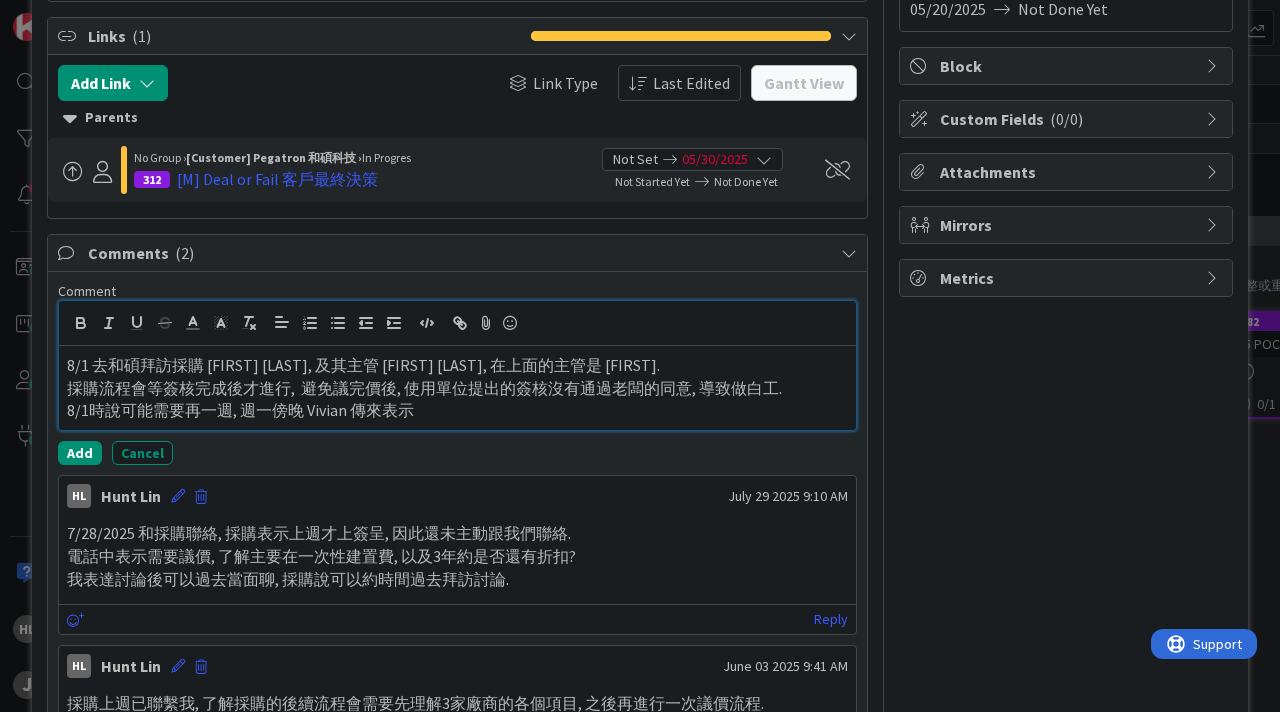 click on "8/1時說可能需要再一週, 週一傍晚 Vivian 傳來表示" at bounding box center [457, 410] 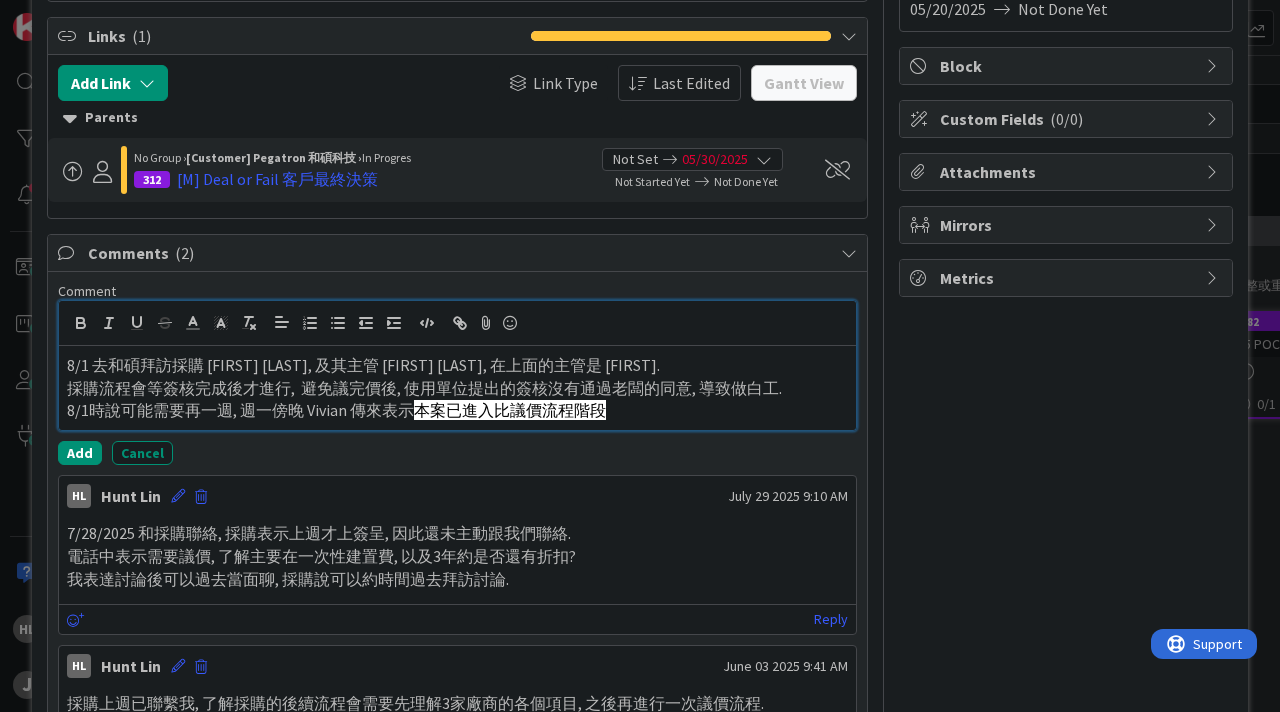 click on "本案已進入比議價流程階段" at bounding box center (510, 410) 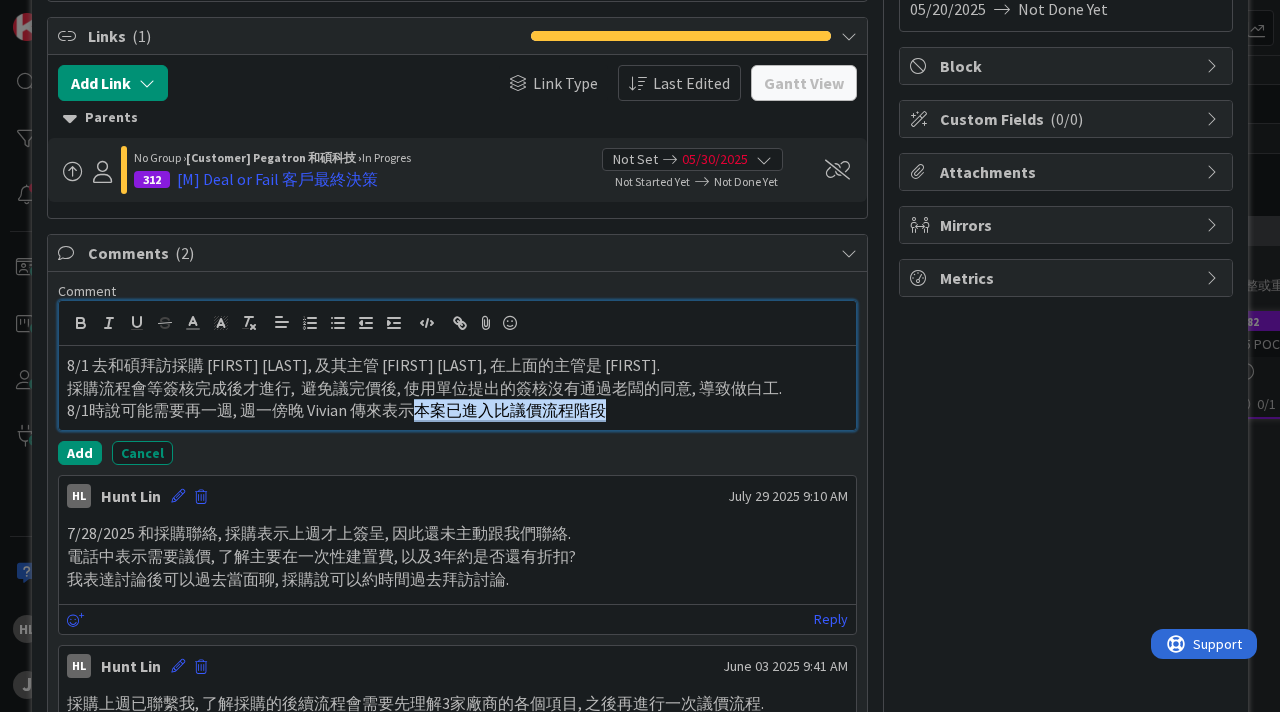drag, startPoint x: 414, startPoint y: 413, endPoint x: 627, endPoint y: 417, distance: 213.03755 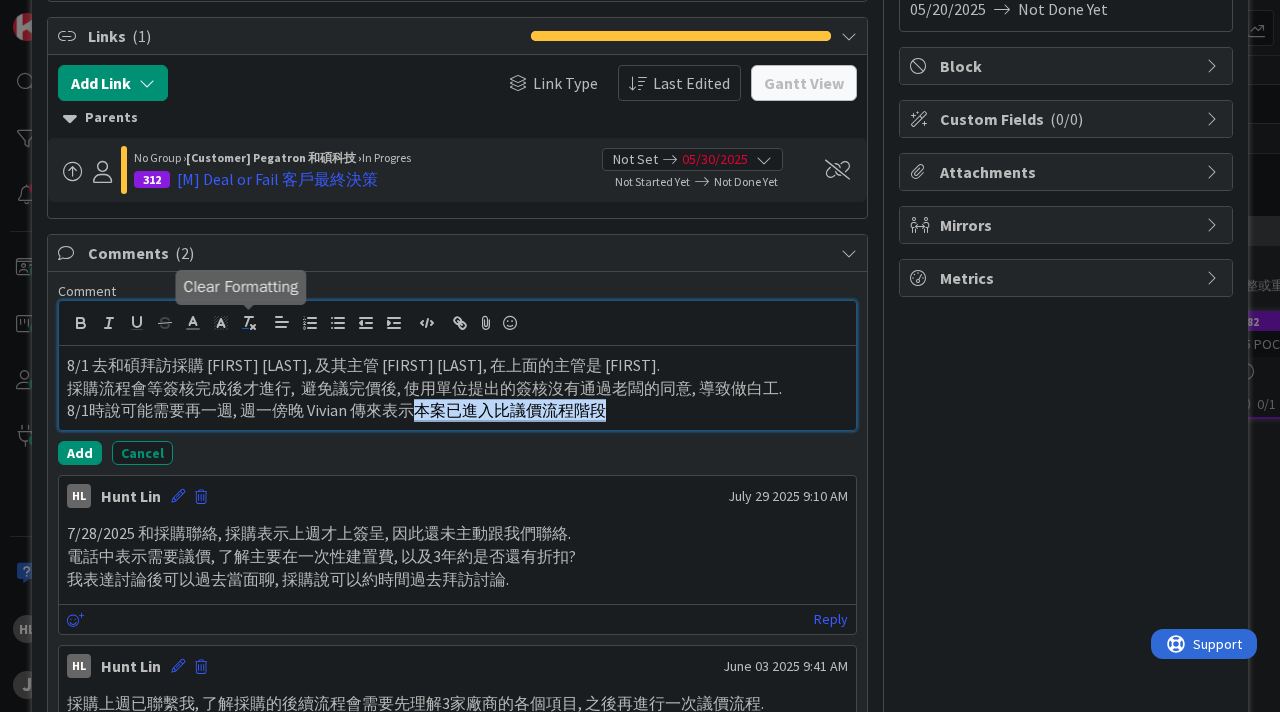 click 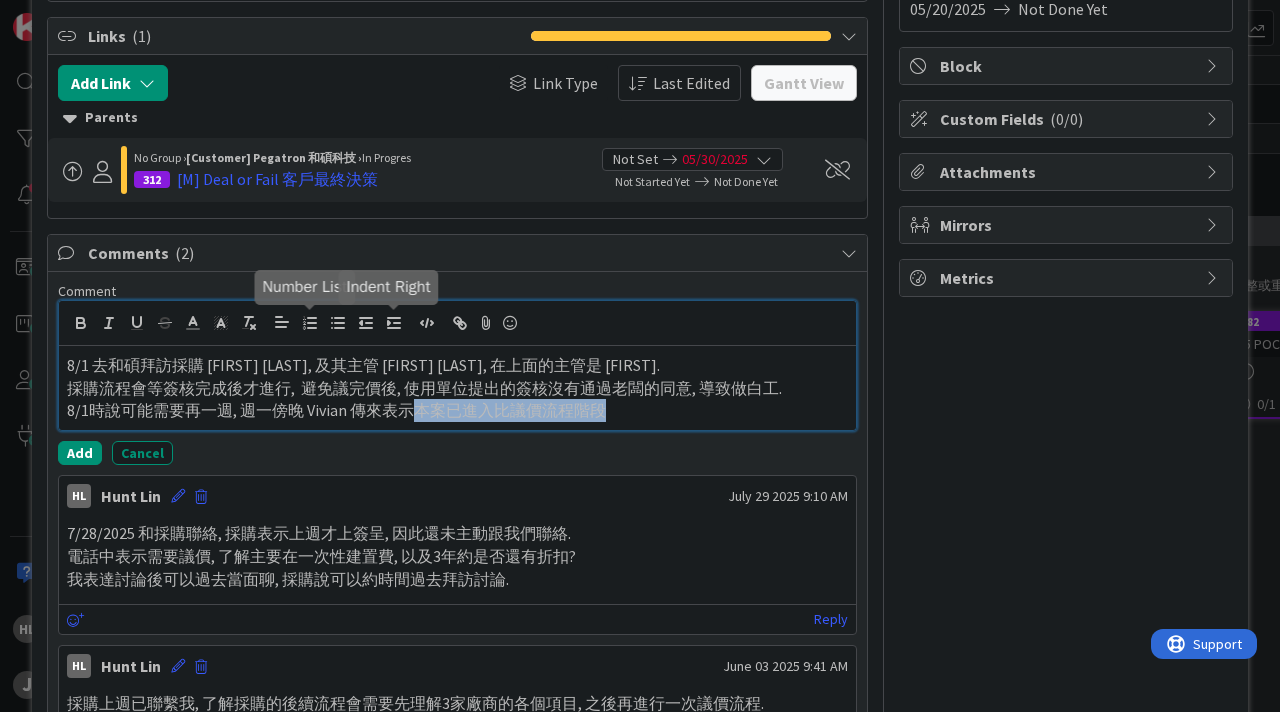click on "採購流程會等簽核完成後才進行,  避免議完價後, 使用單位提出的簽核沒有通過老闆的同意, 導致做白工." at bounding box center (457, 388) 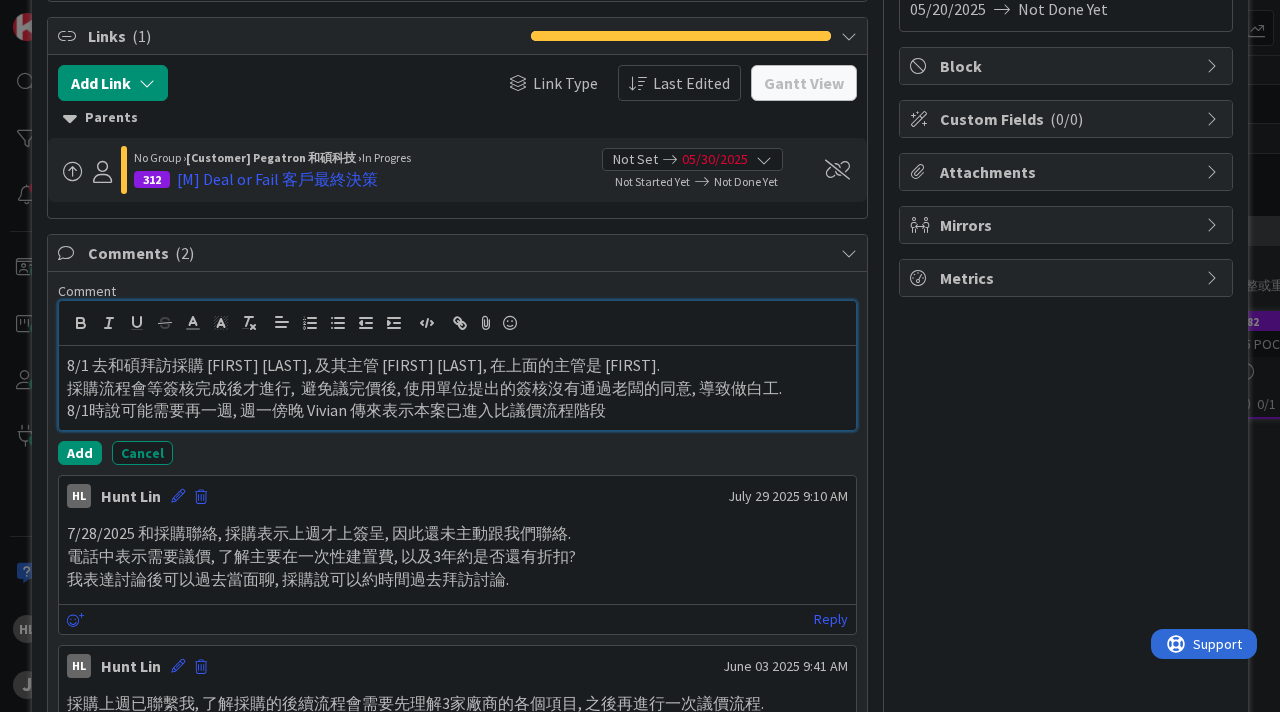 click on "8/1時說可能需要再一週, 週一傍晚 Vivian 傳來表示本案已進入比議價流程階段" at bounding box center [457, 410] 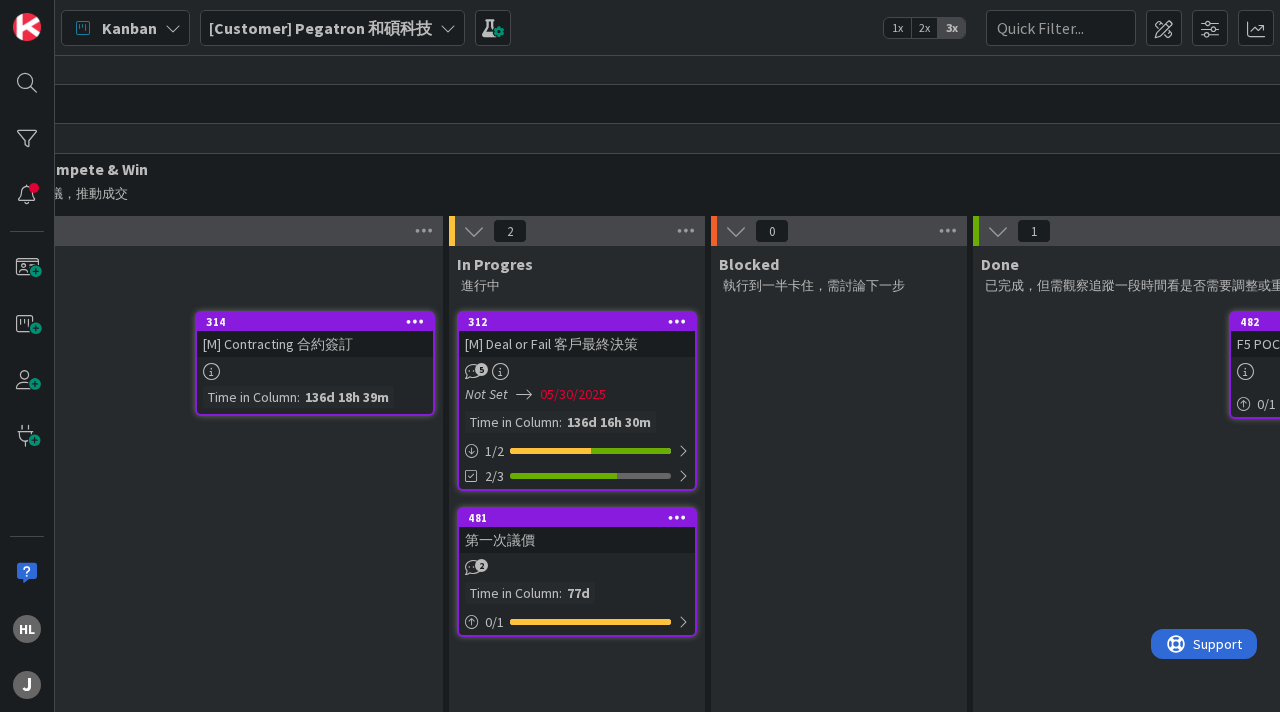 scroll, scrollTop: 0, scrollLeft: 0, axis: both 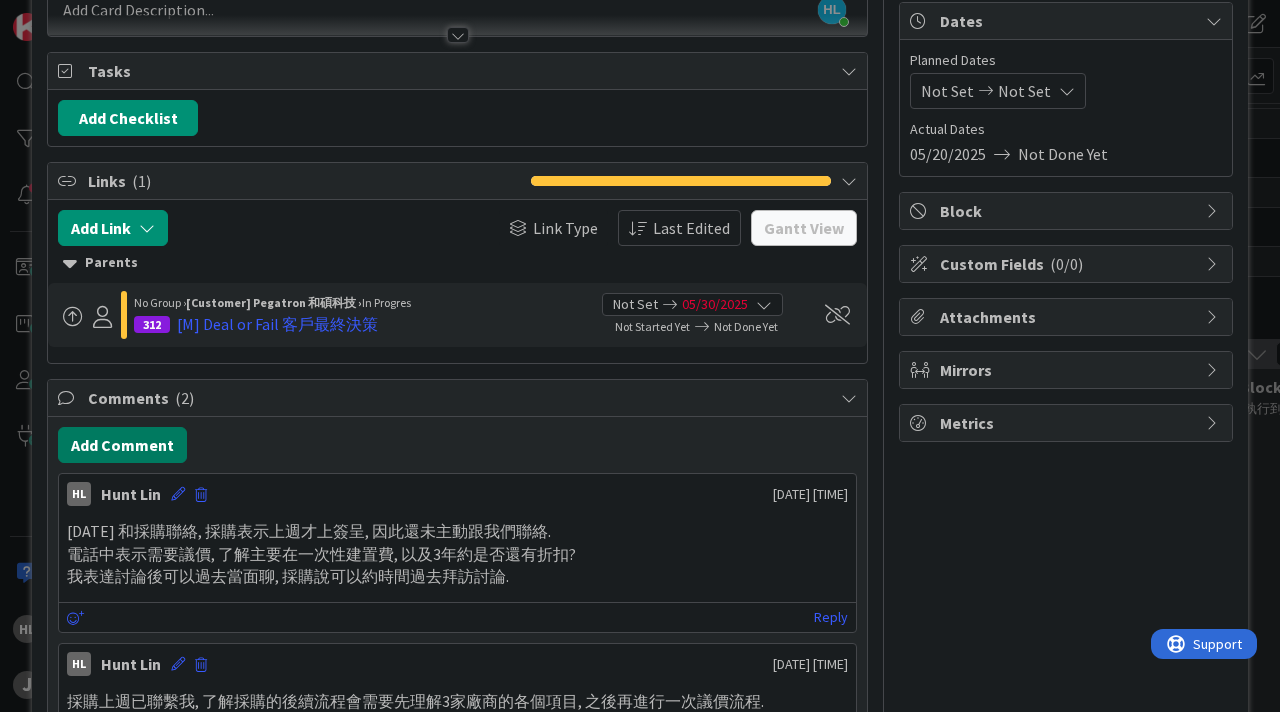 click on "Add Comment" at bounding box center [122, 445] 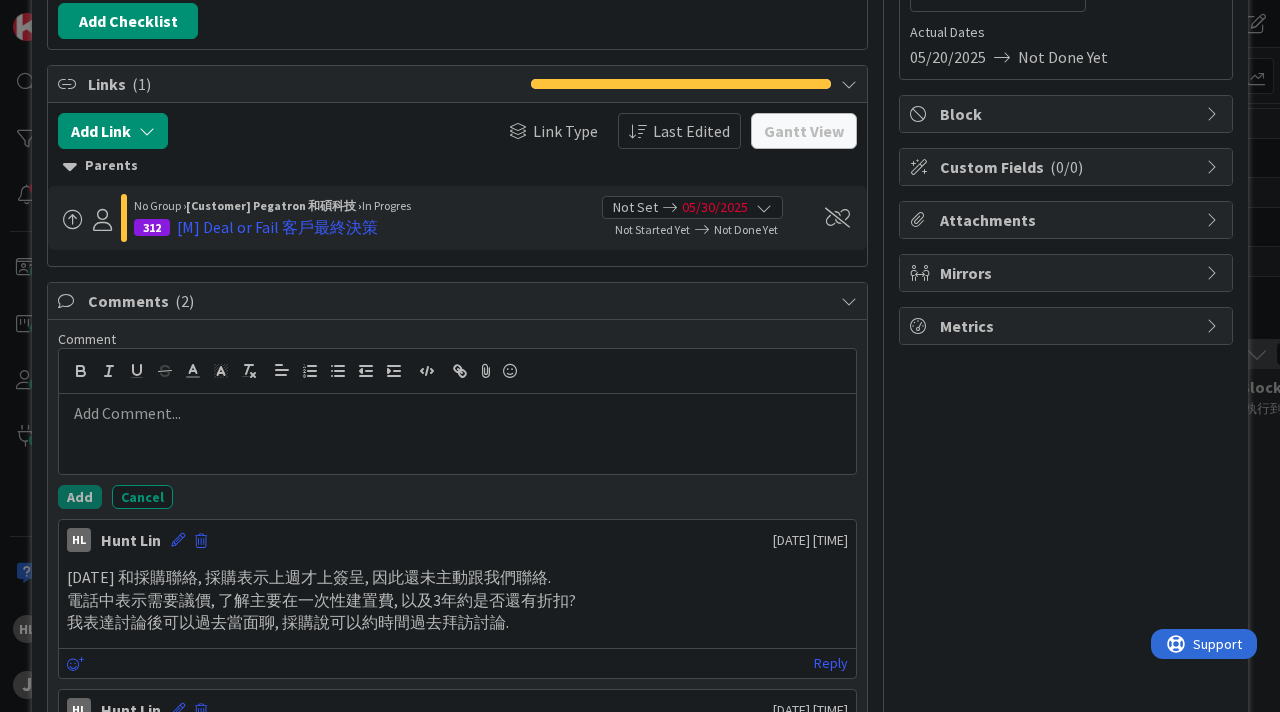 scroll, scrollTop: 311, scrollLeft: 0, axis: vertical 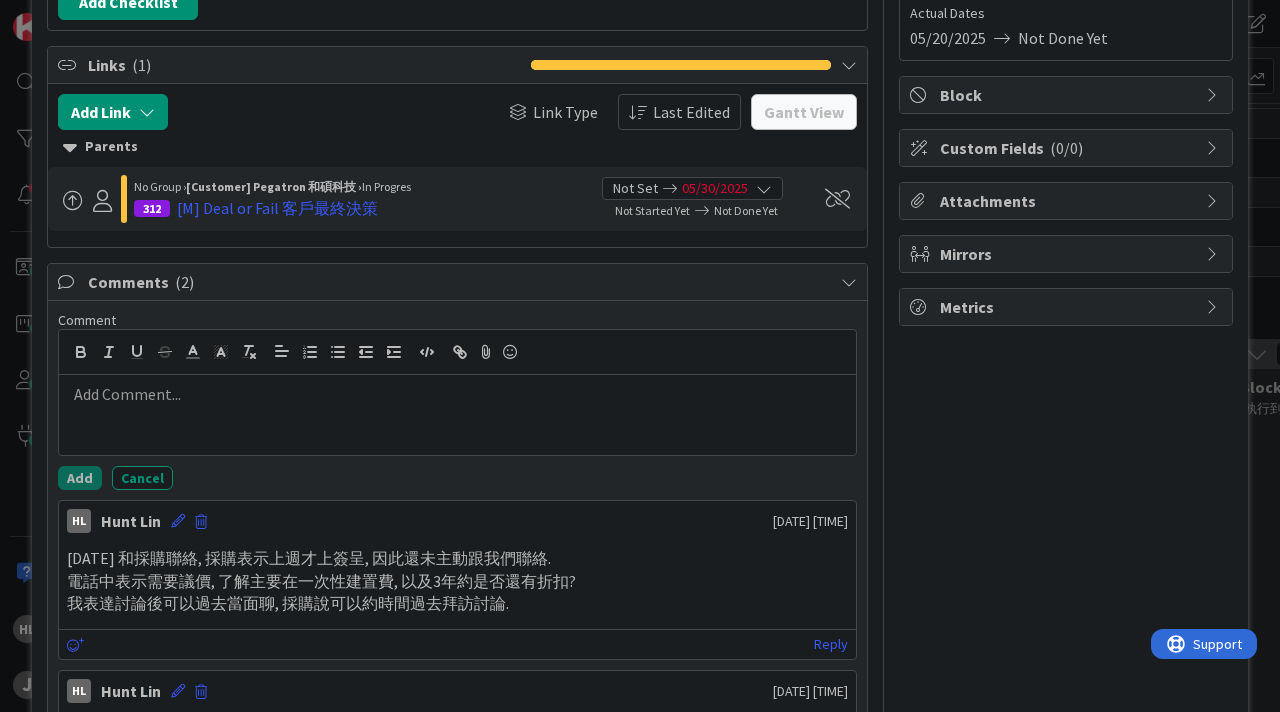 type 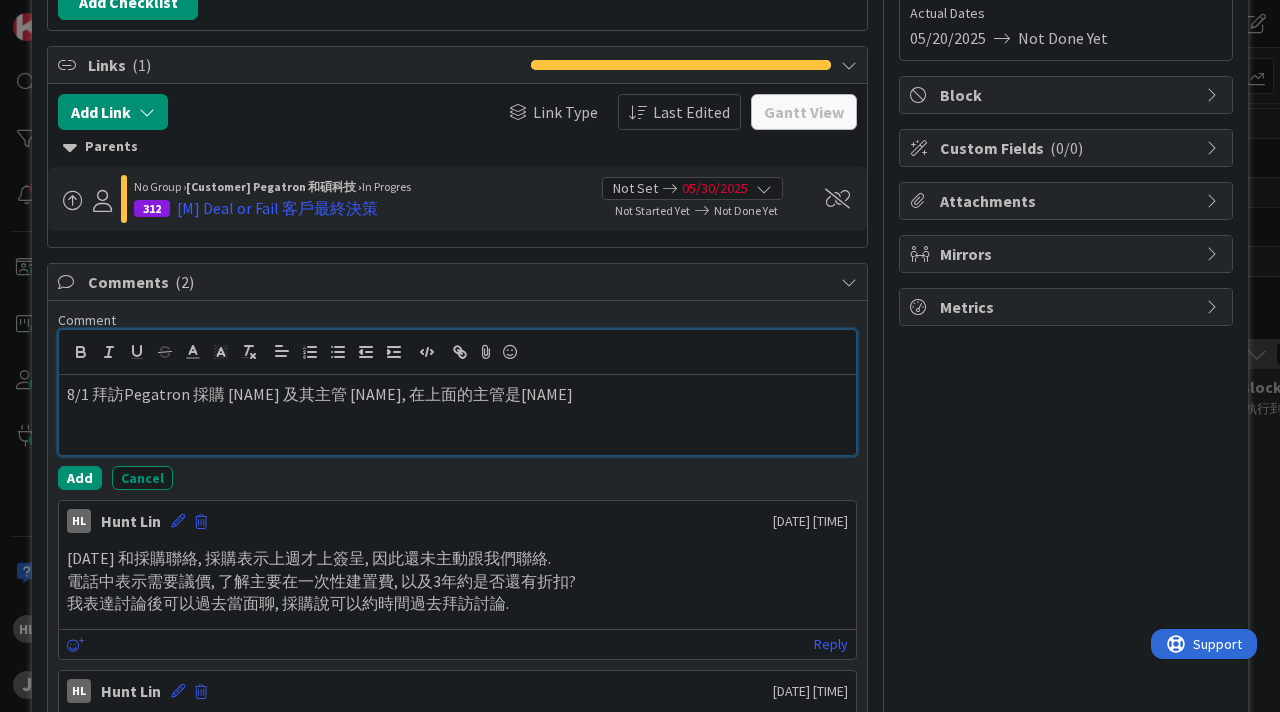 click on "8/1 拜訪Pegatron 採購 [NAME] 及其主管 [NAME], 在上面的主管是[NAME]" at bounding box center [457, 394] 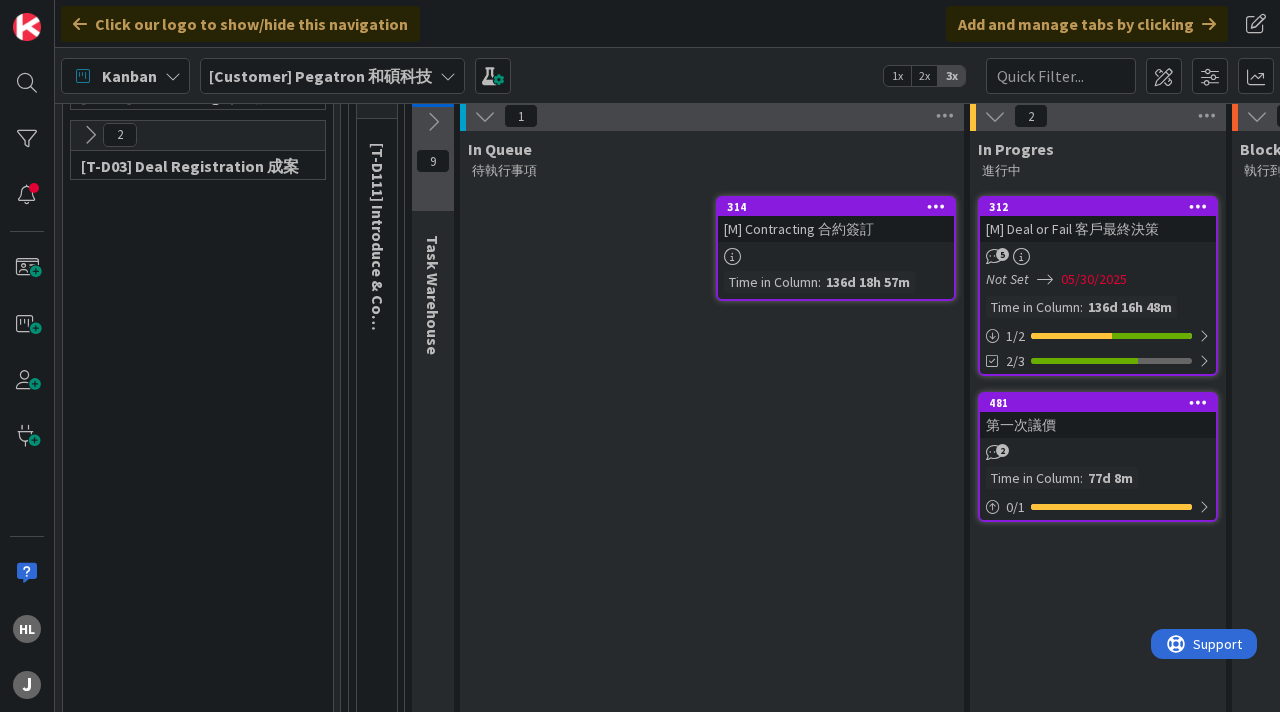 scroll, scrollTop: 0, scrollLeft: 0, axis: both 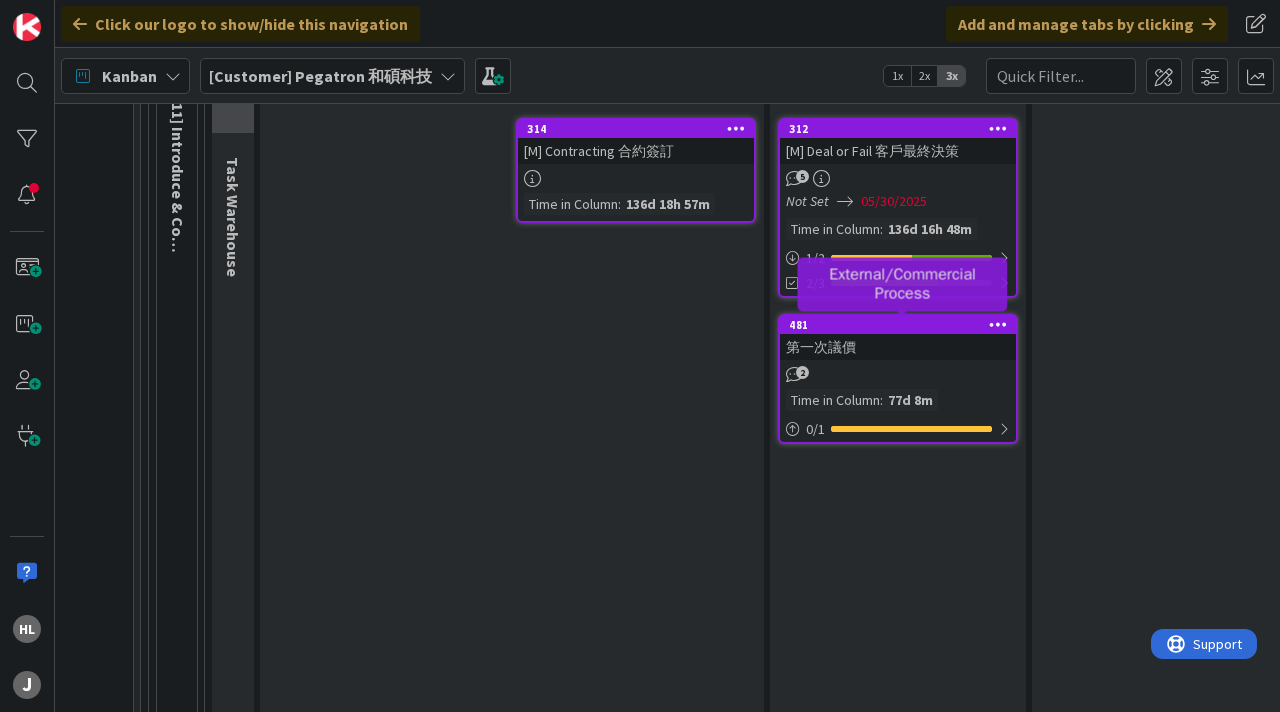 click on "481" at bounding box center (902, 325) 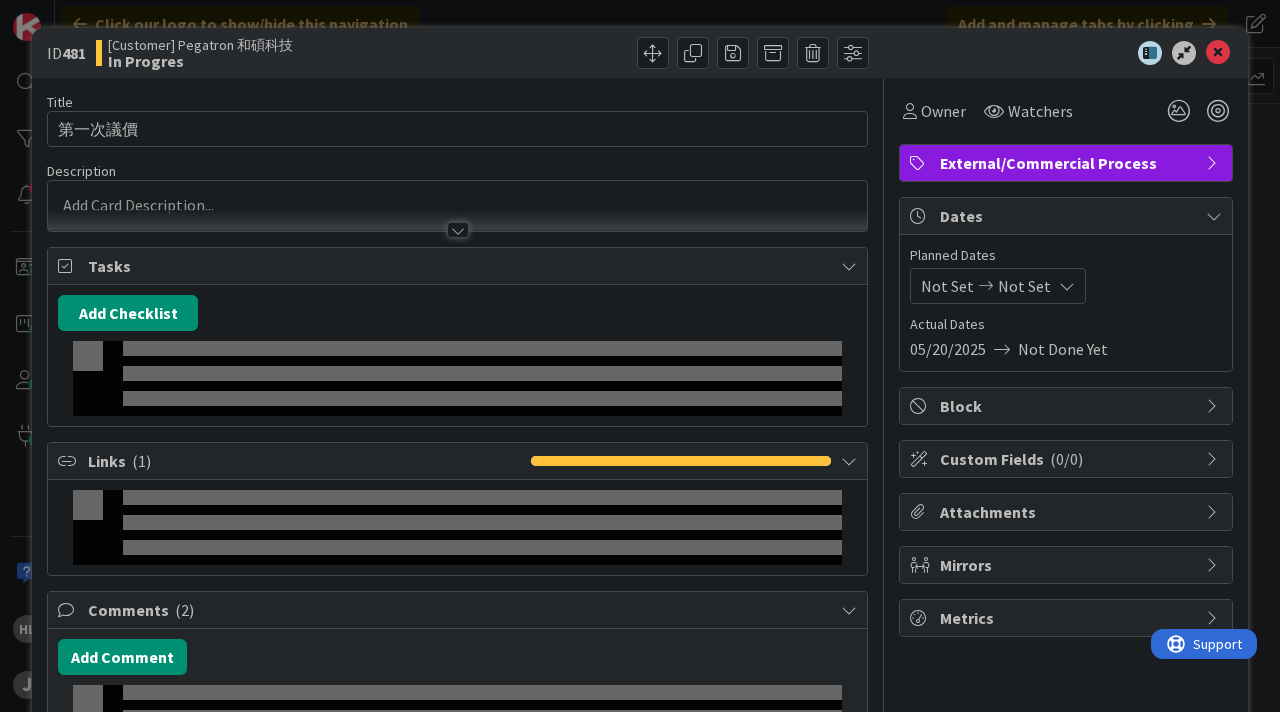 scroll, scrollTop: 0, scrollLeft: 0, axis: both 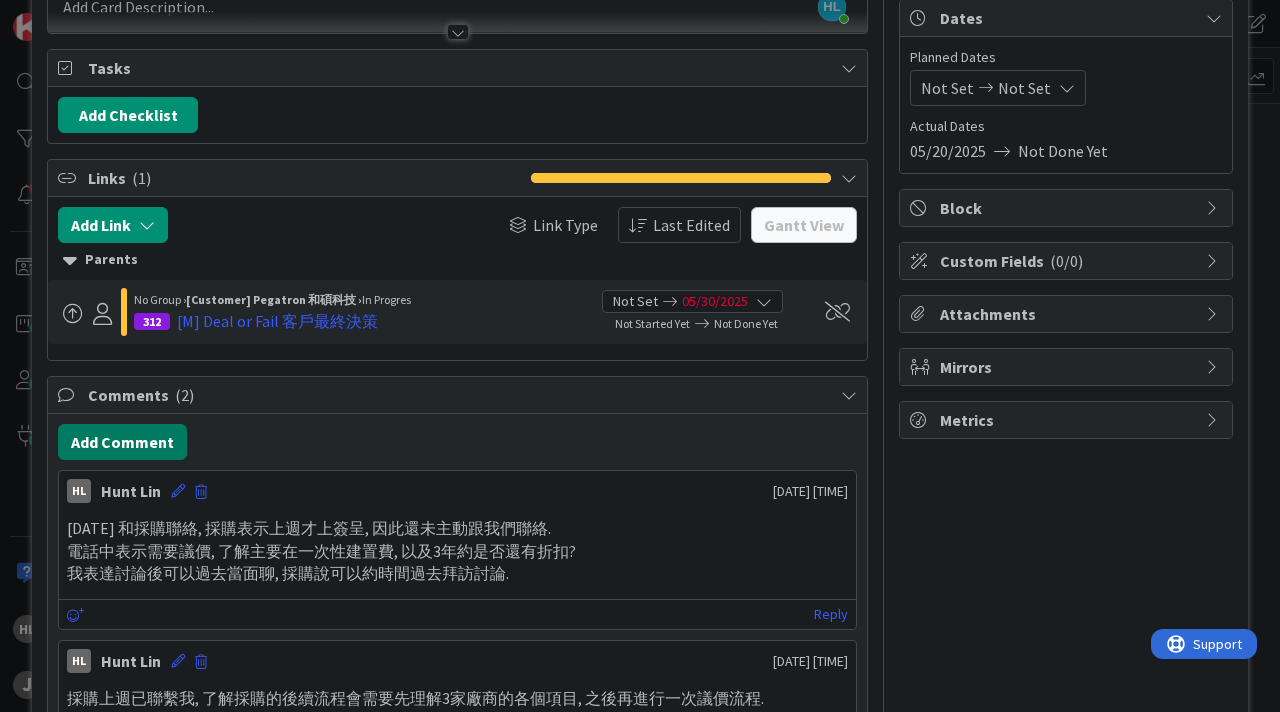 click on "Add Comment" at bounding box center (122, 442) 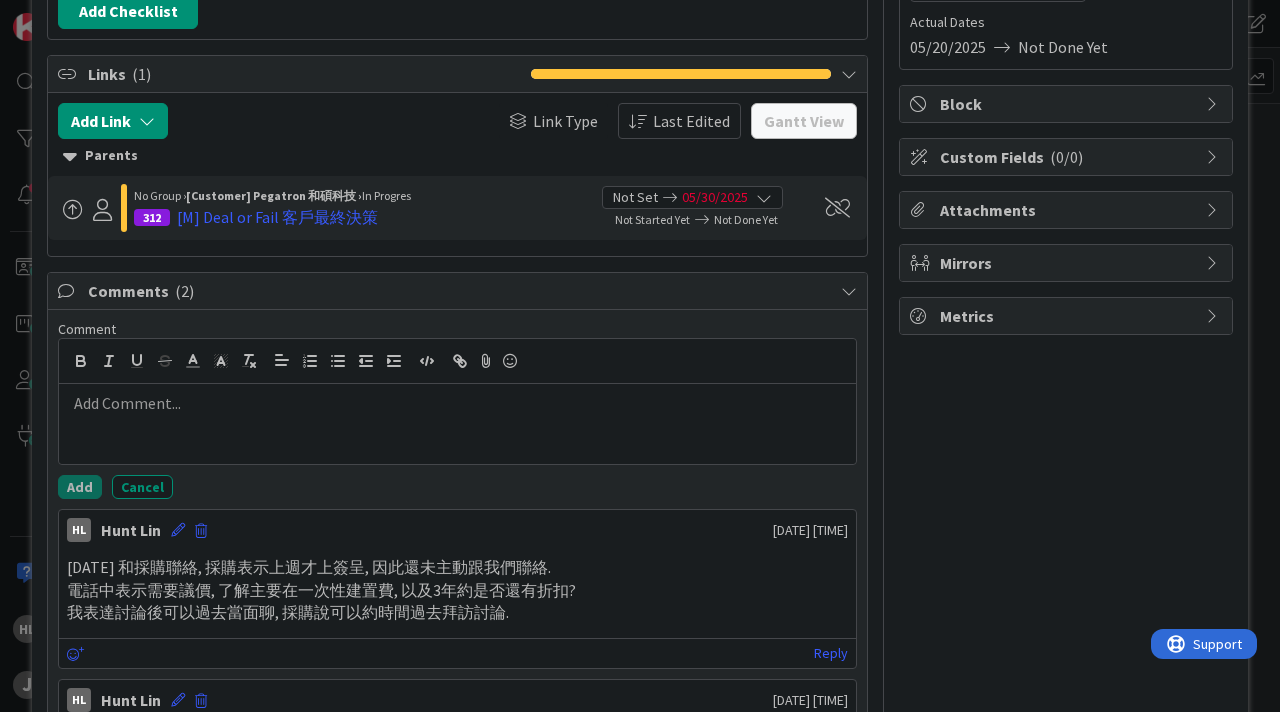 scroll, scrollTop: 319, scrollLeft: 0, axis: vertical 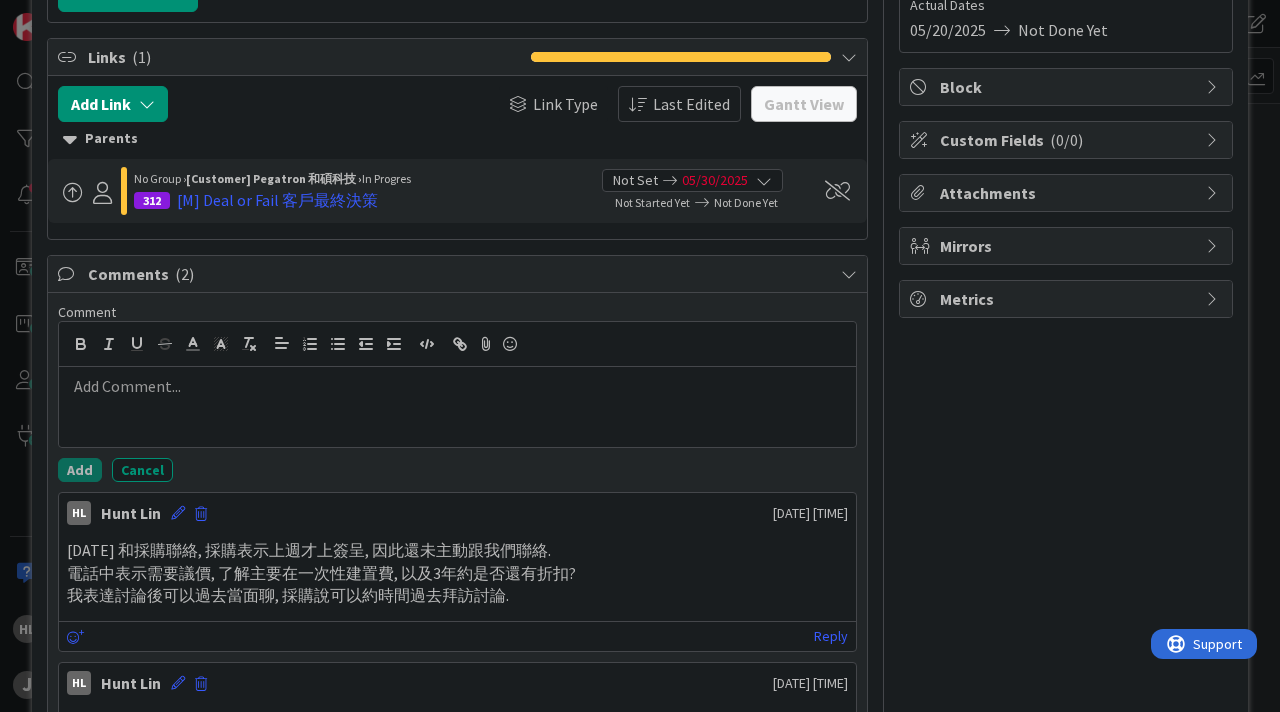 click at bounding box center (457, 386) 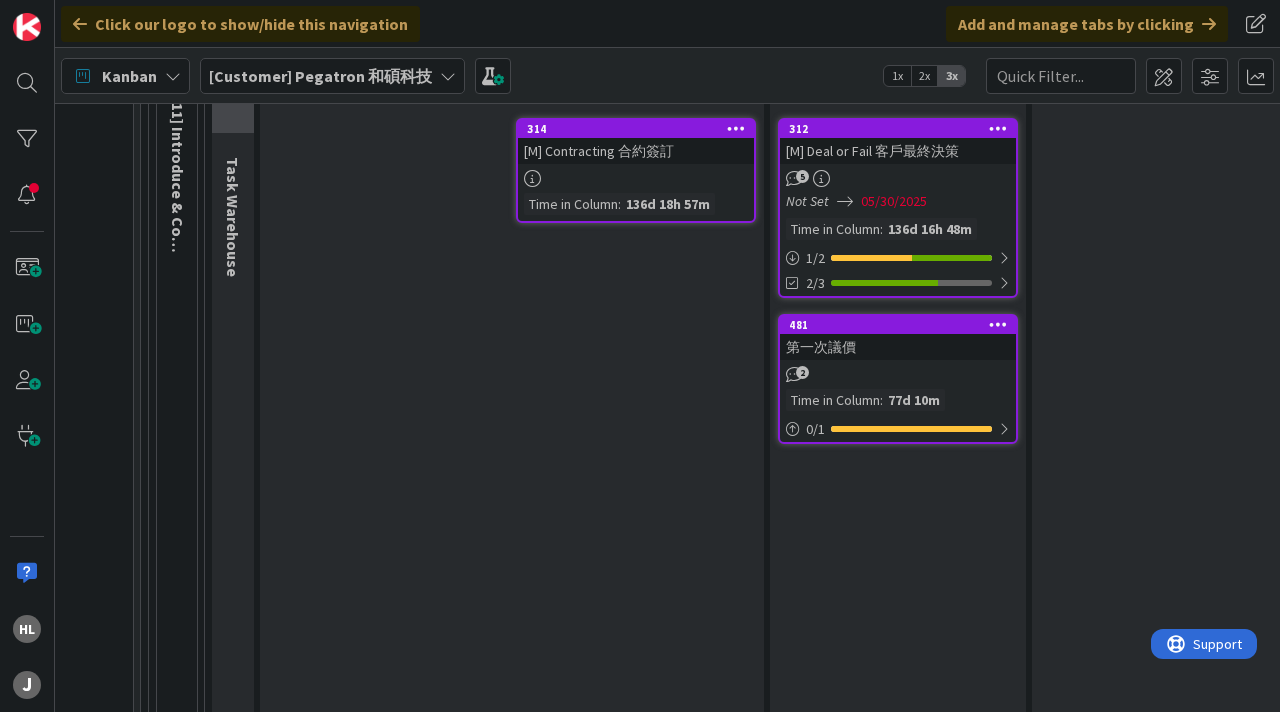 scroll, scrollTop: 316, scrollLeft: 240, axis: both 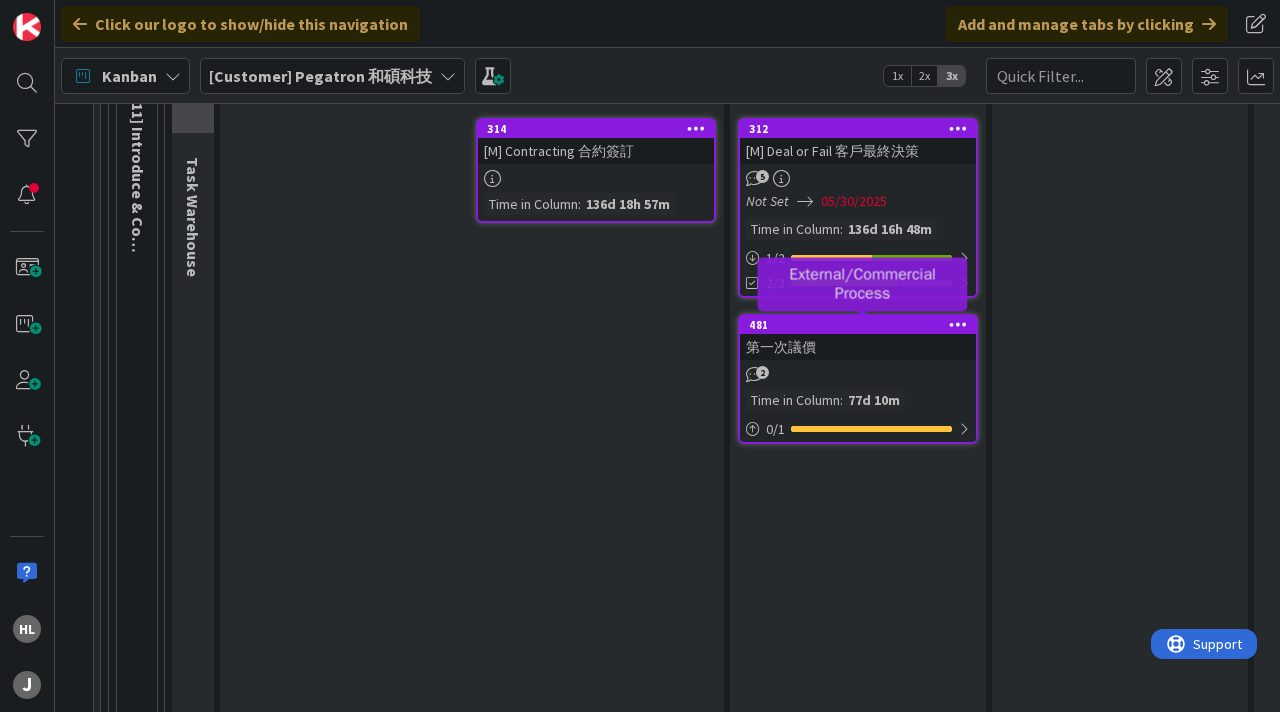 click on "481" at bounding box center (862, 325) 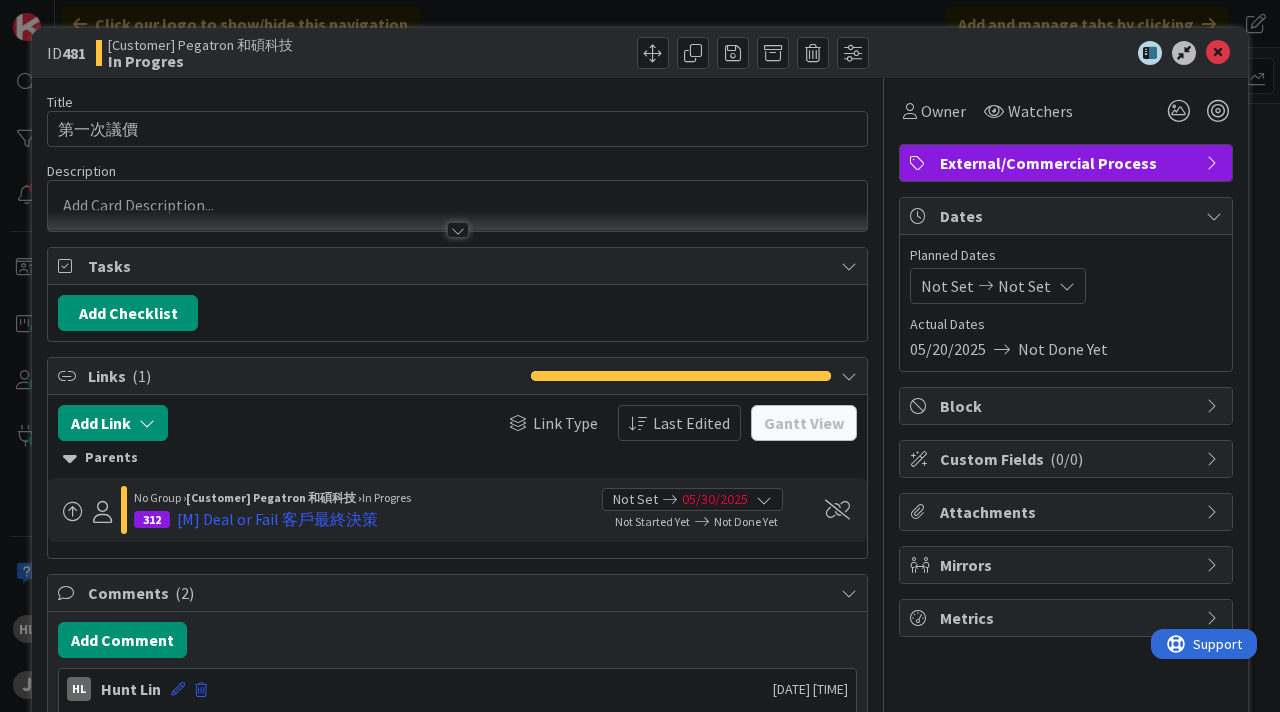 scroll, scrollTop: 0, scrollLeft: 0, axis: both 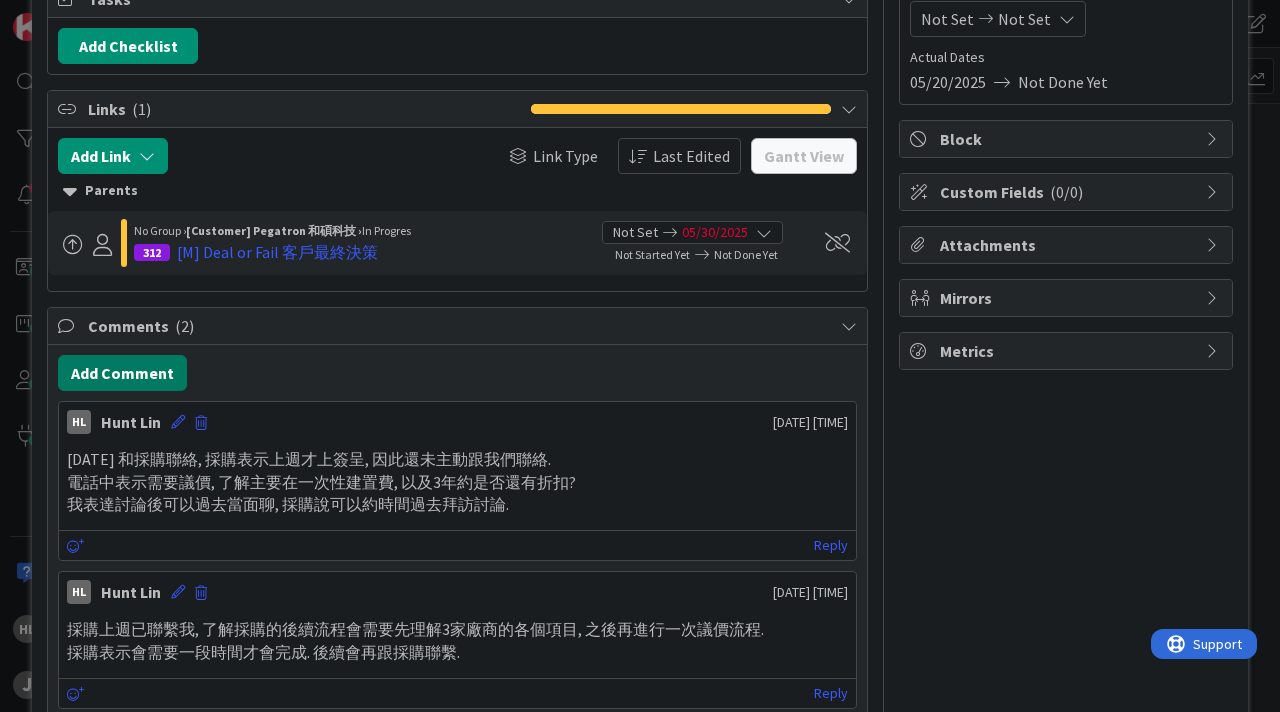 click on "Add Comment" at bounding box center (122, 373) 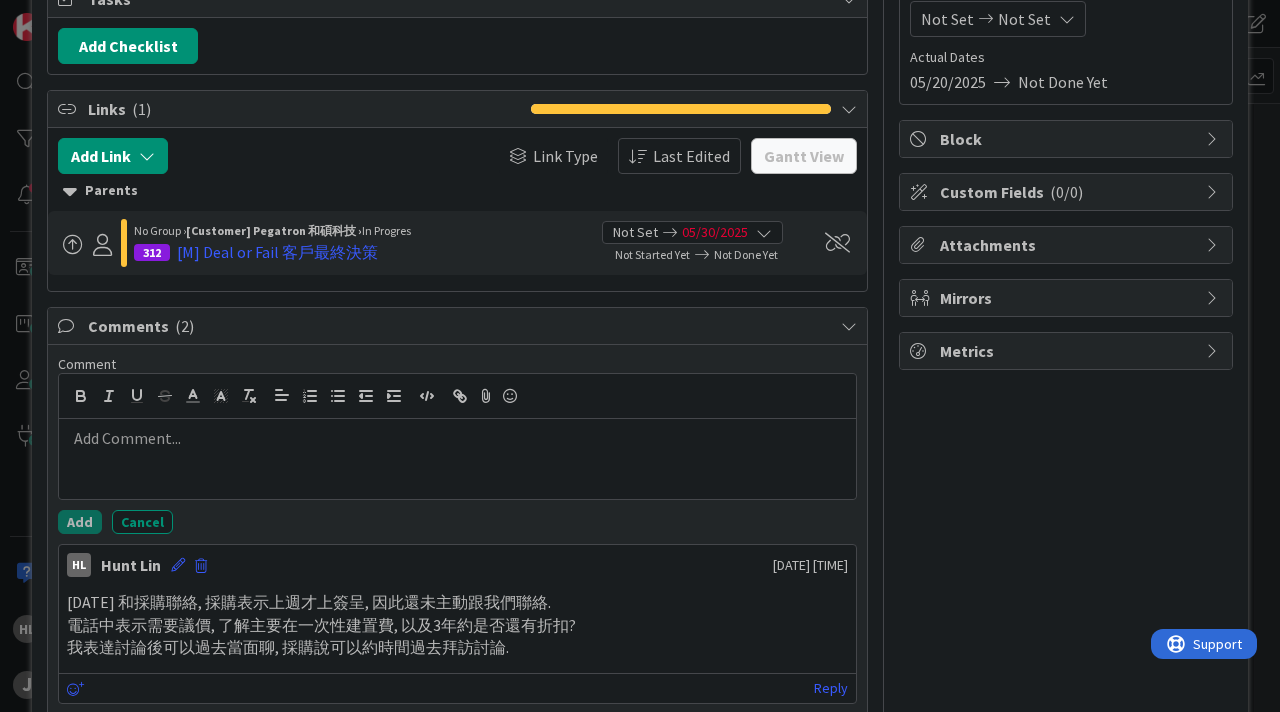 click at bounding box center [457, 459] 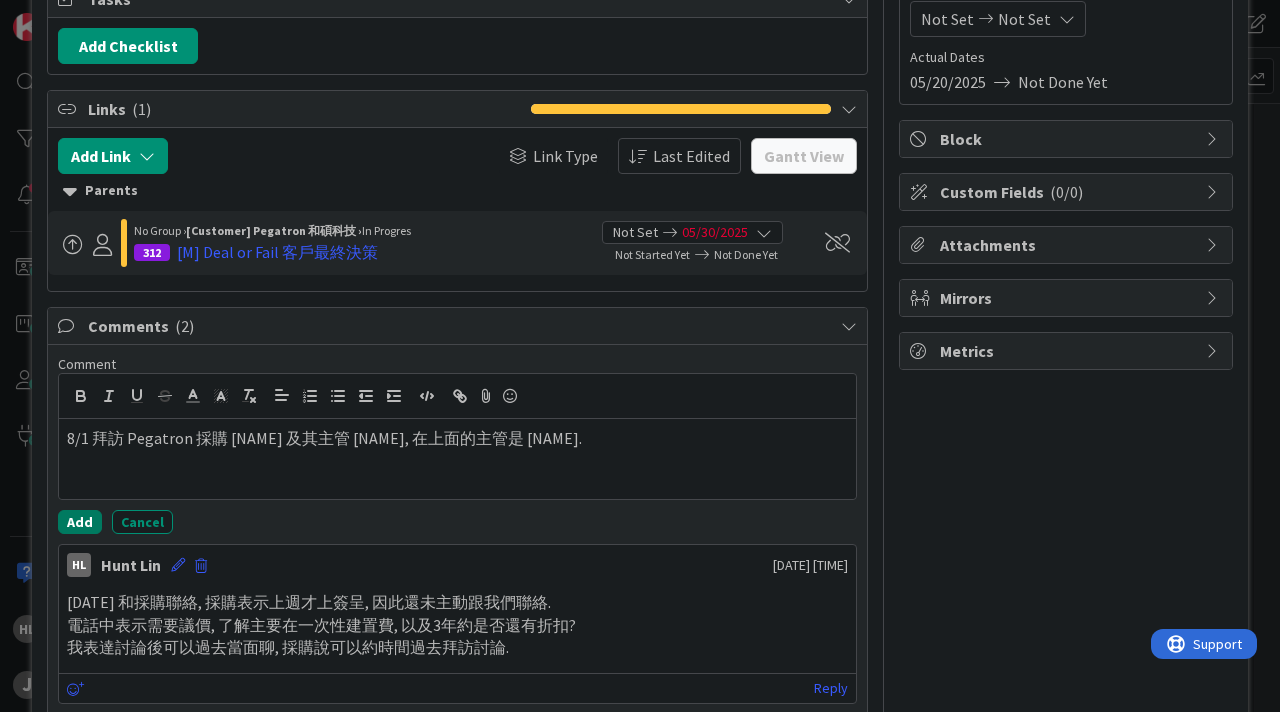 click on "Add" at bounding box center [80, 522] 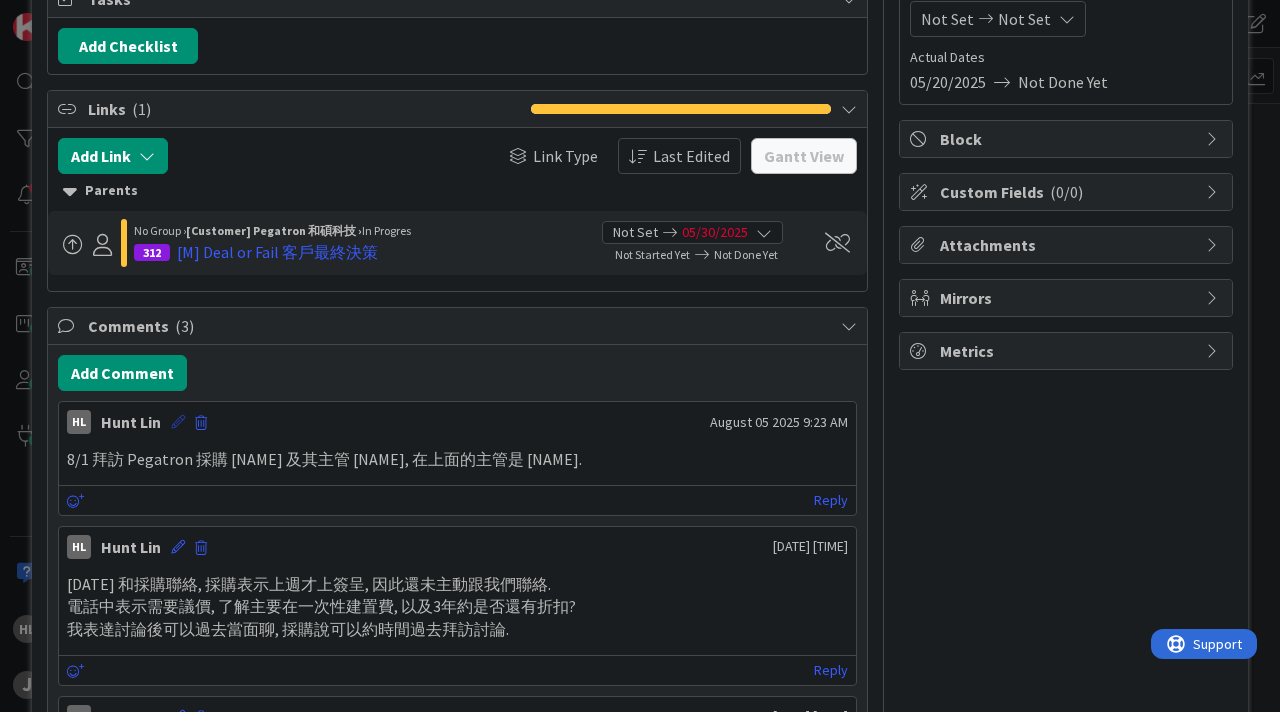 click at bounding box center [178, 422] 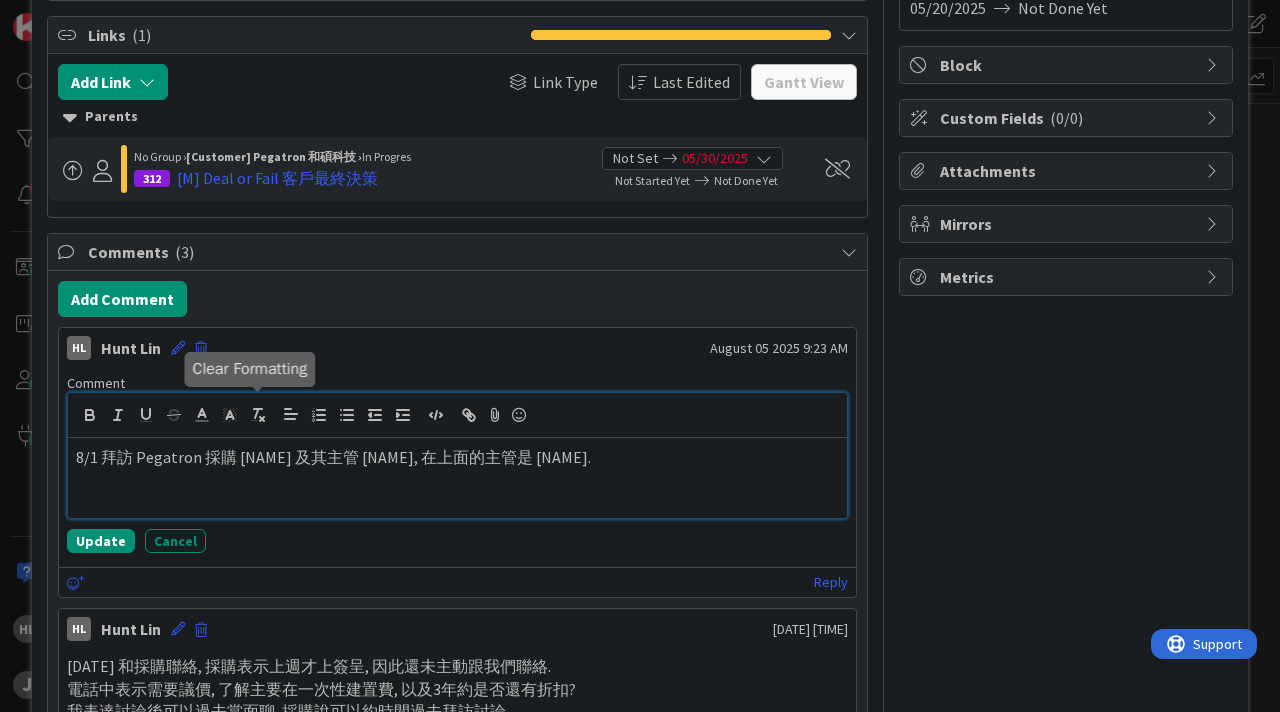 scroll, scrollTop: 356, scrollLeft: 0, axis: vertical 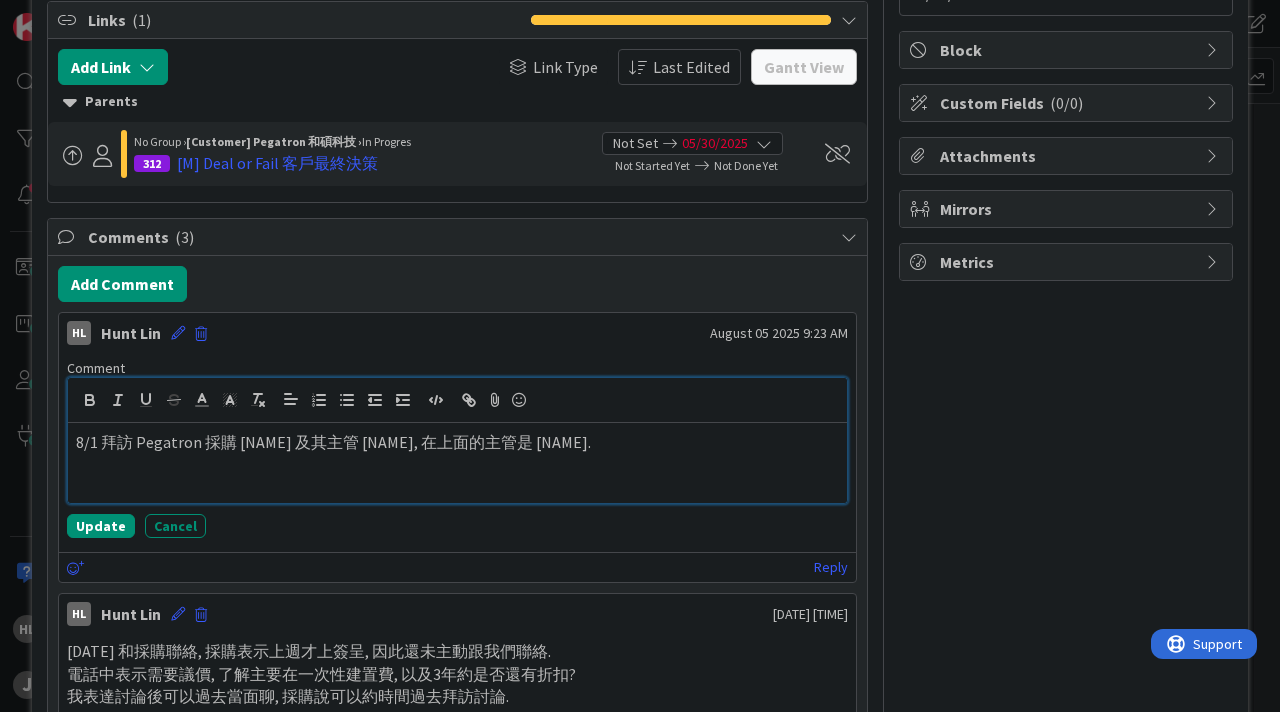 click on "8/1 拜訪 Pegatron 採購 [NAME] 及其主管 [NAME], 在上面的主管是 [NAME]." at bounding box center (457, 463) 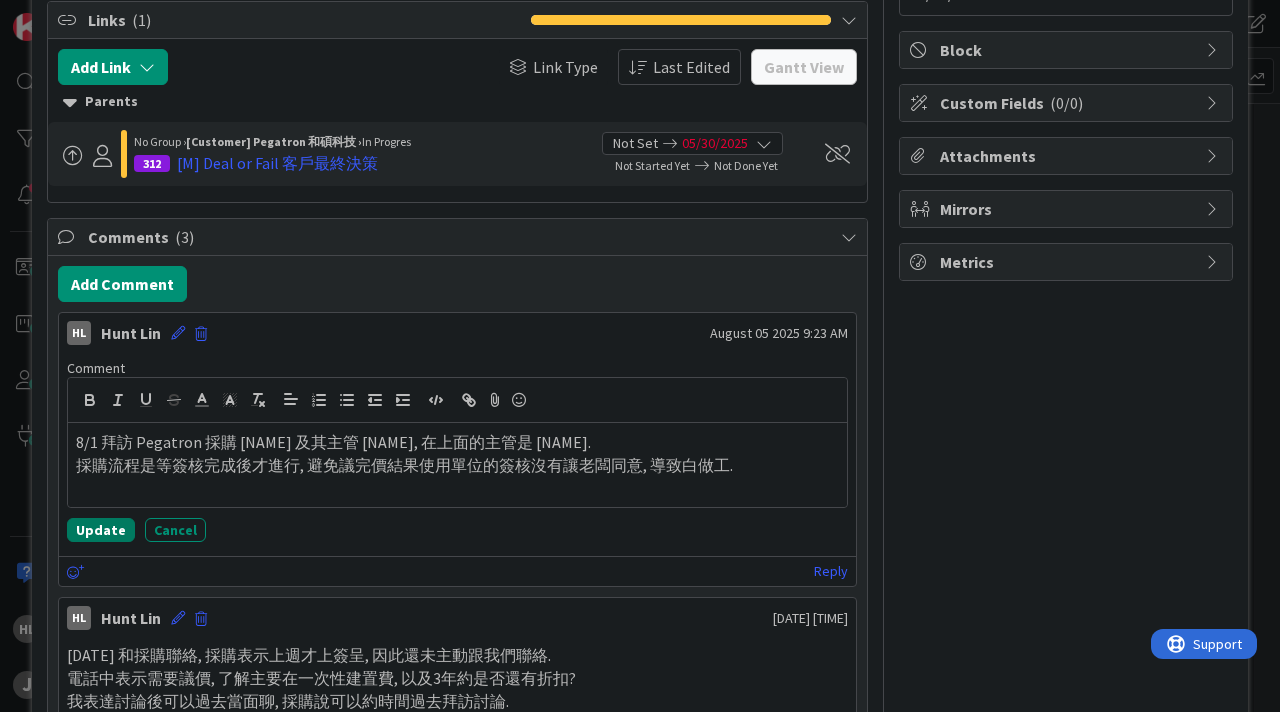click on "Update" at bounding box center [101, 530] 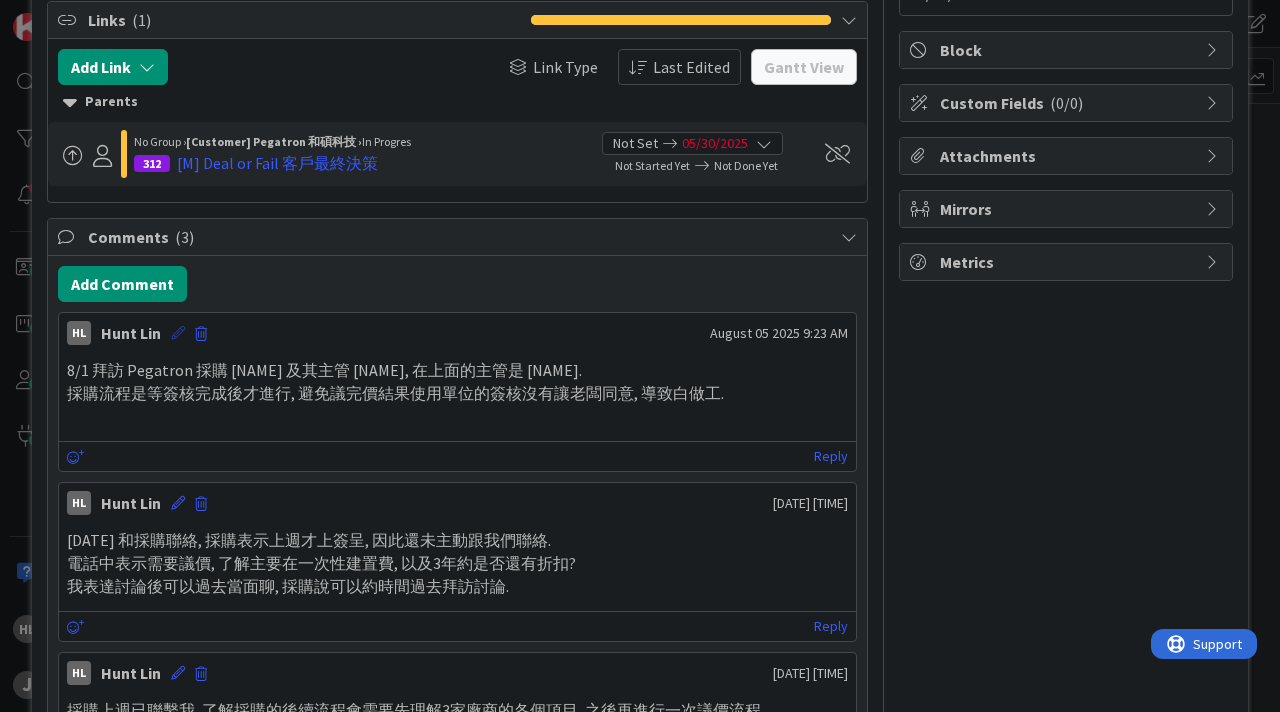 click at bounding box center [178, 333] 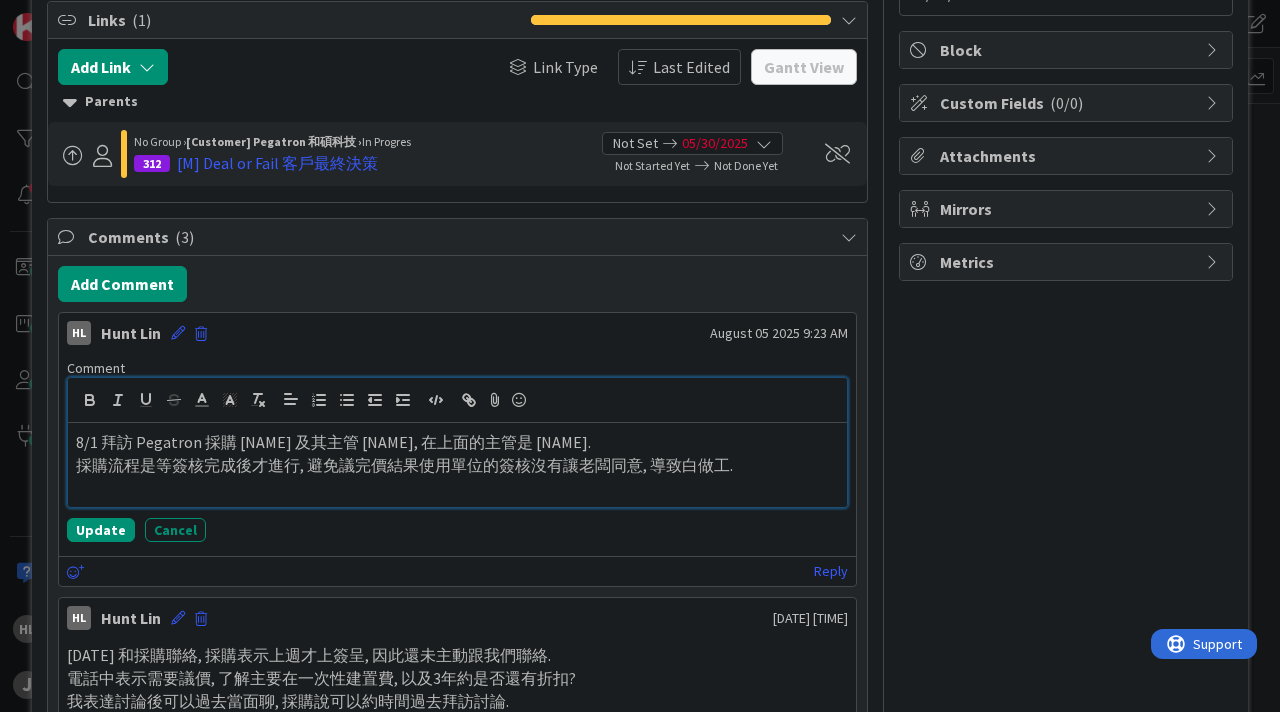 click on "8/1 拜訪 Pegatron 採購 [NAME] 及其主管 [NAME], 在上面的主管是 [NAME]." at bounding box center [457, 442] 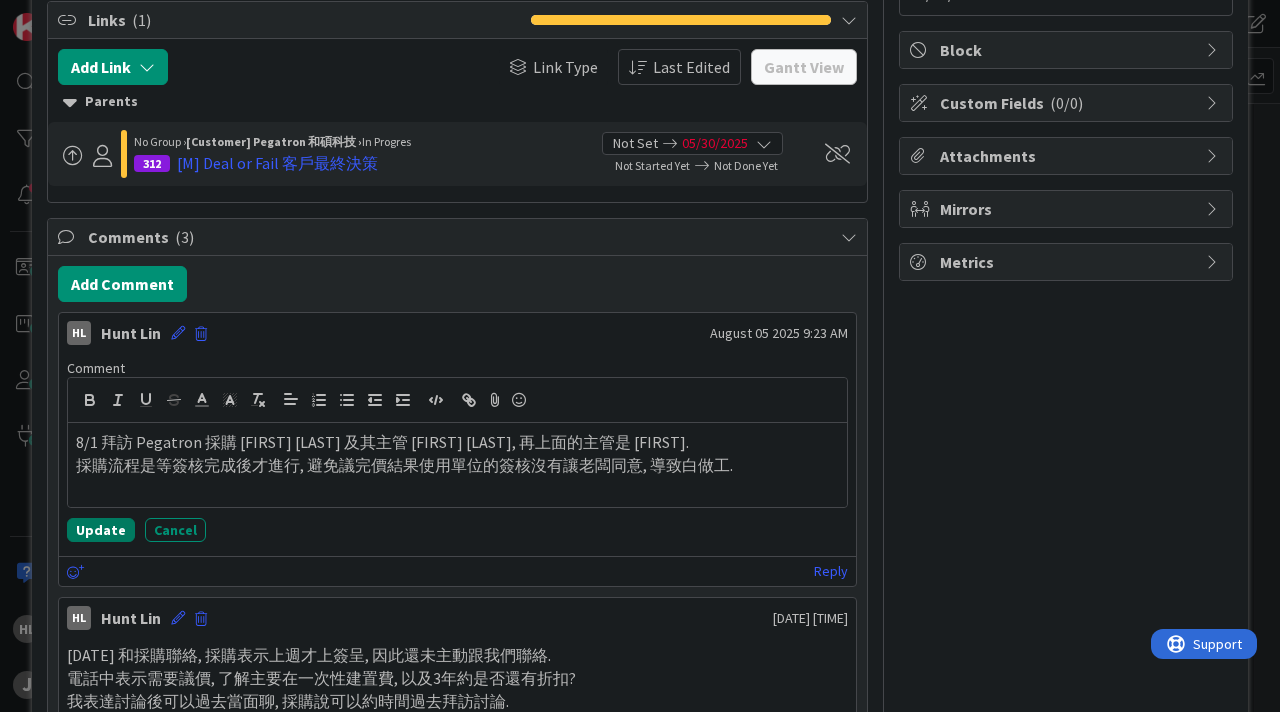click on "Update" at bounding box center [101, 530] 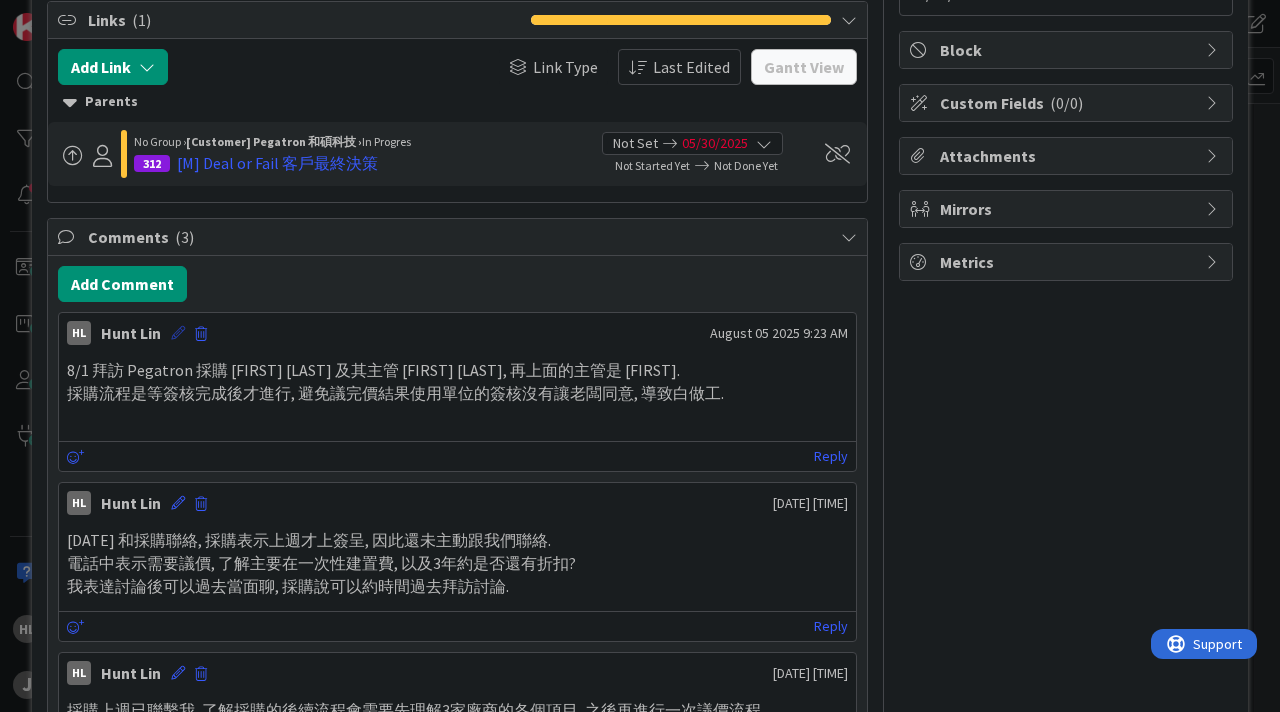click at bounding box center [178, 333] 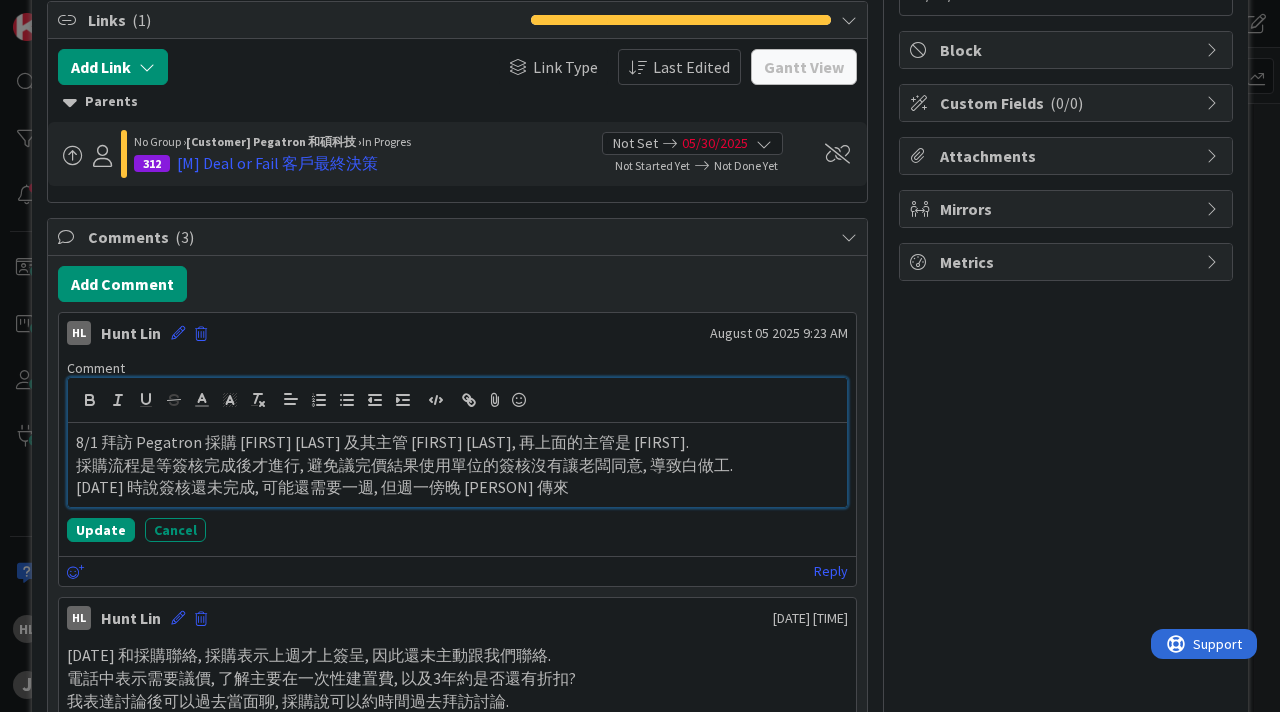 click on "[DATE] 時說簽核還未完成, 可能還需要一週, 但週一傍晚 [PERSON] 傳來" at bounding box center [457, 487] 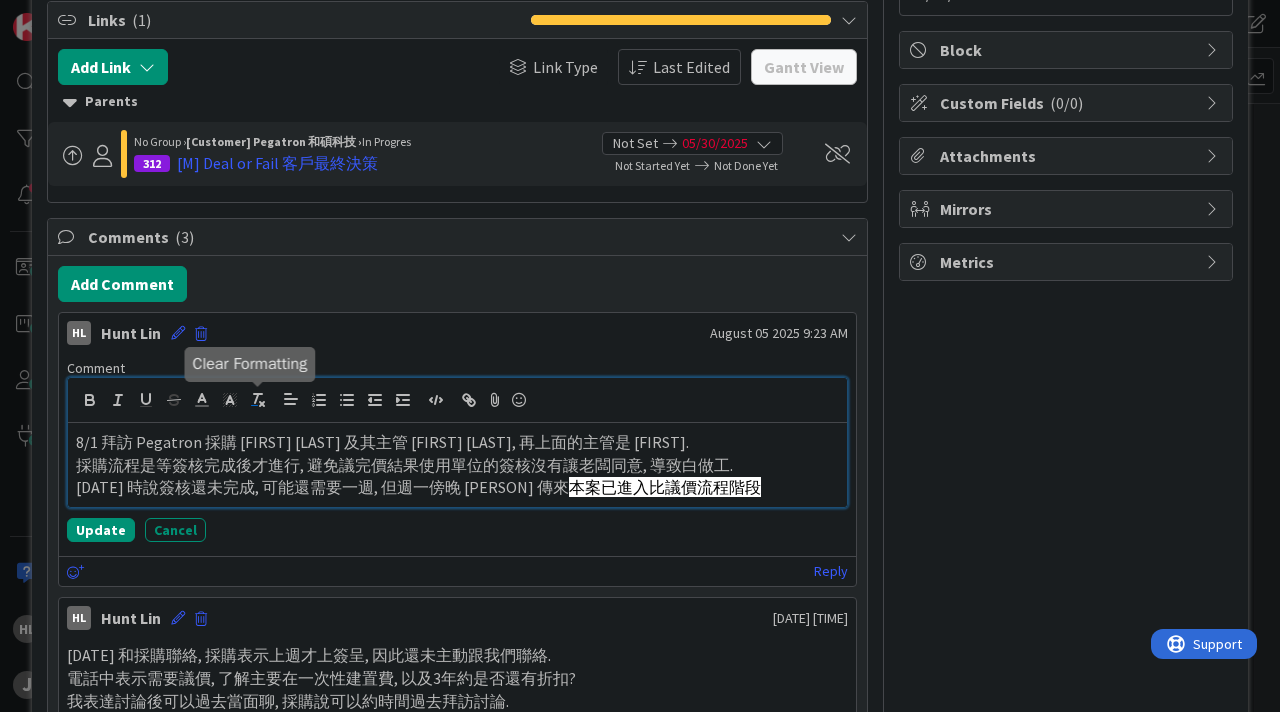 click 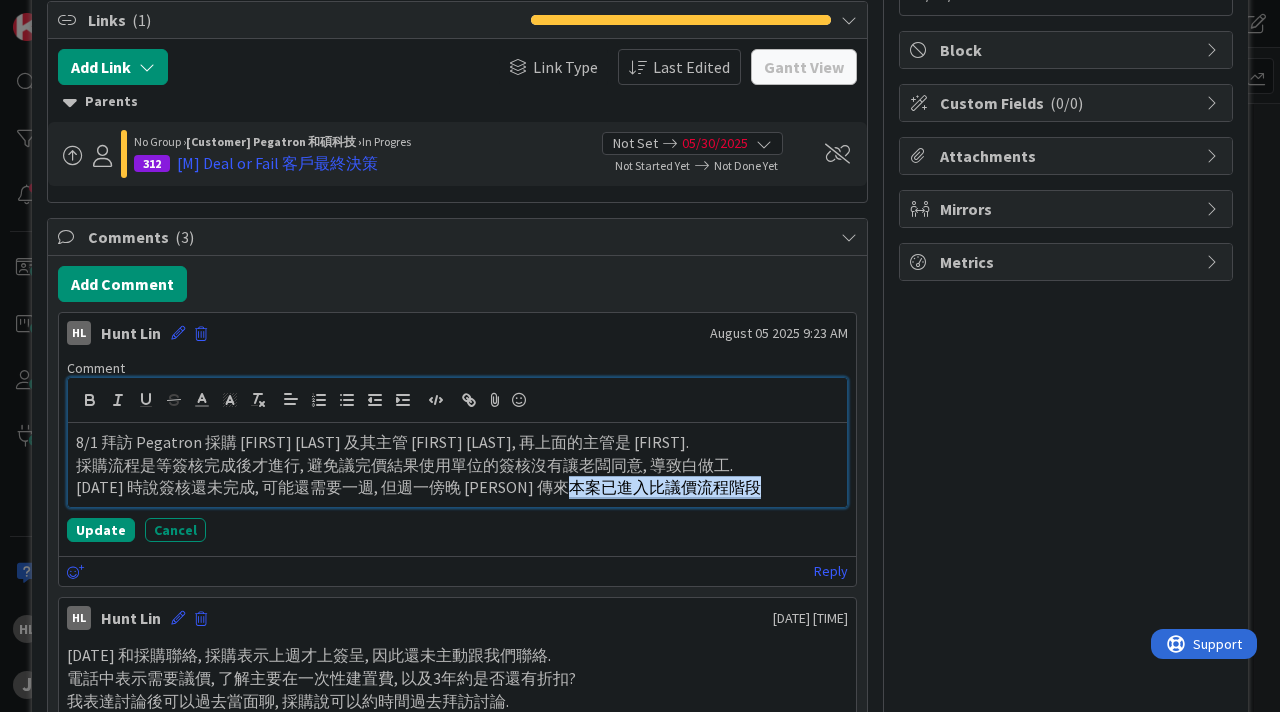 drag, startPoint x: 517, startPoint y: 488, endPoint x: 718, endPoint y: 484, distance: 201.0398 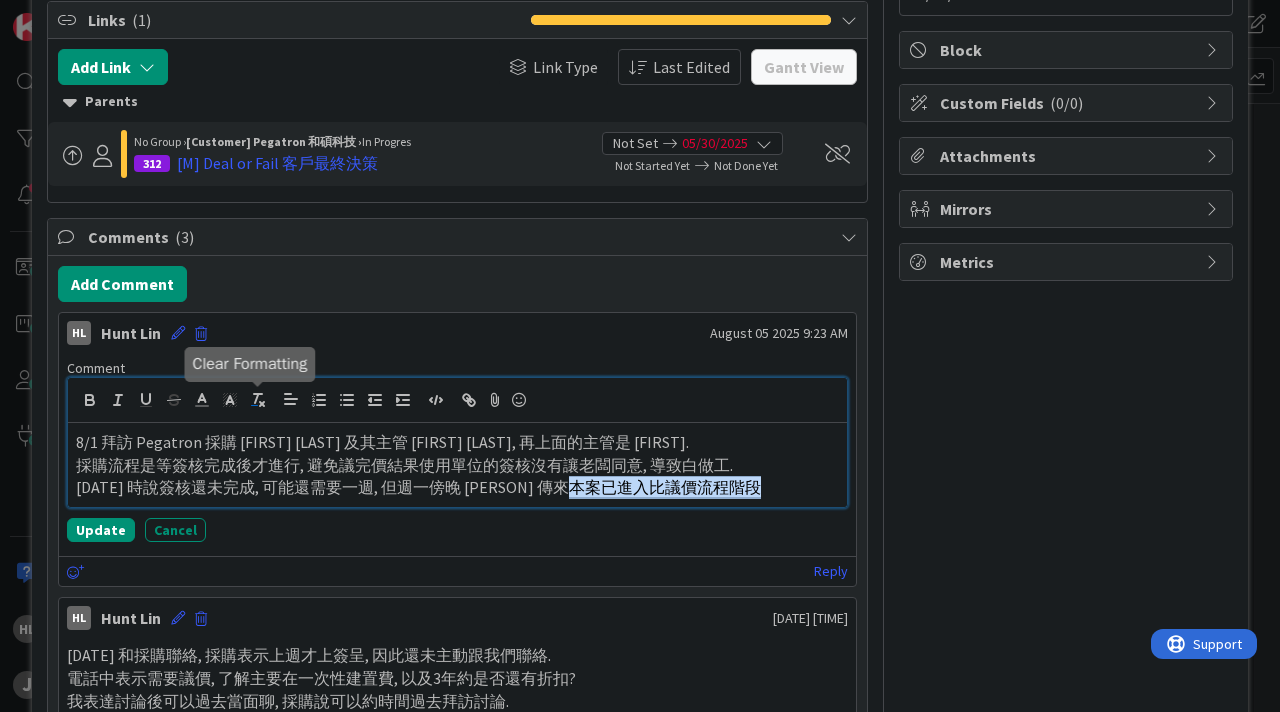 click 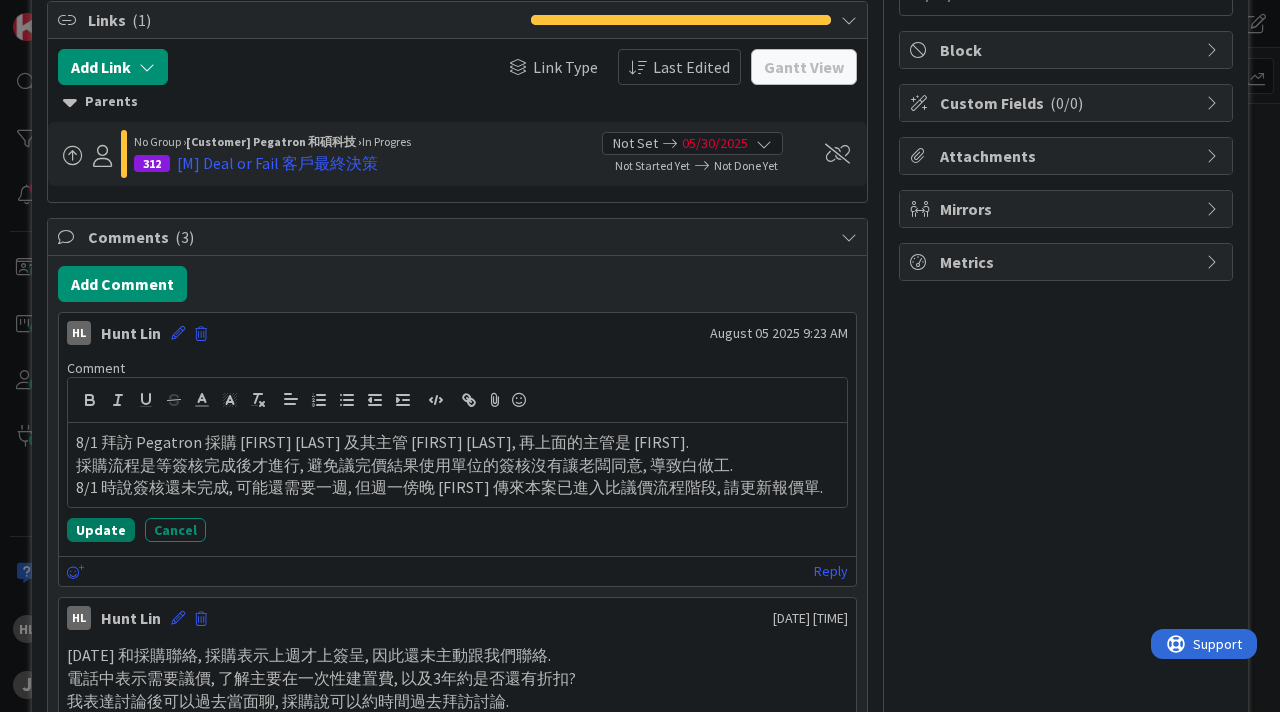 click on "Update" at bounding box center (101, 530) 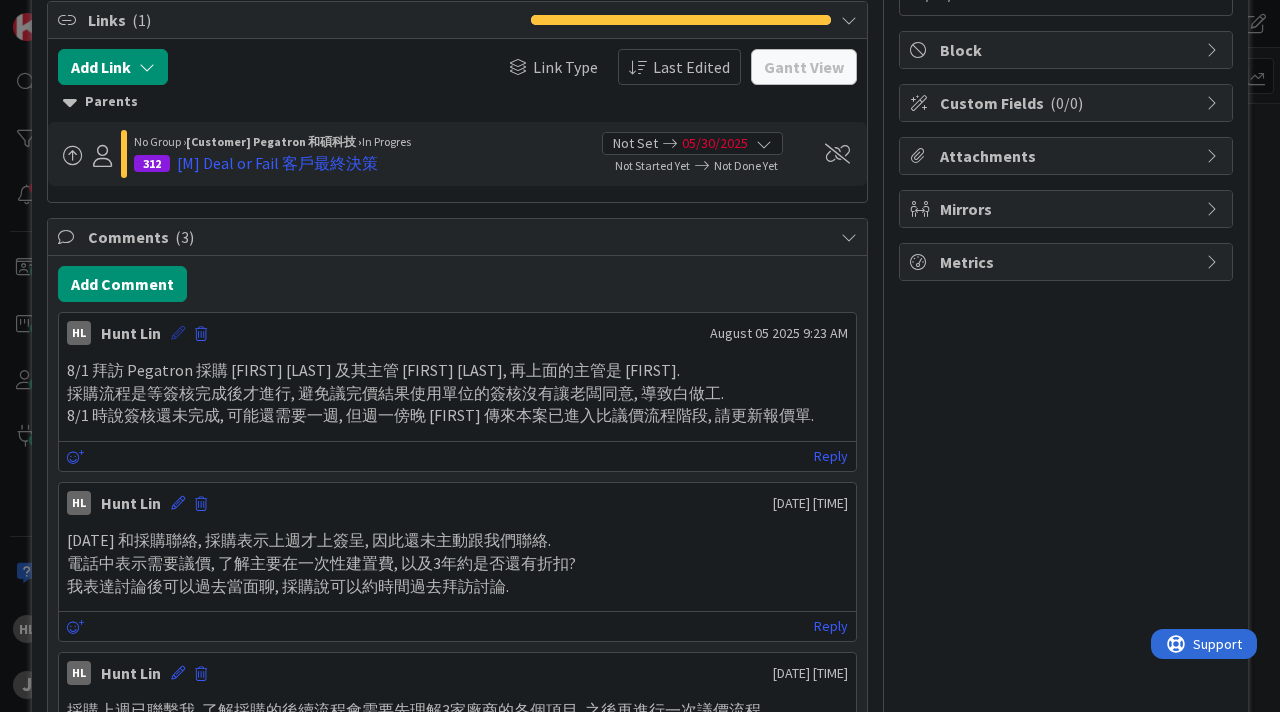 click at bounding box center [178, 333] 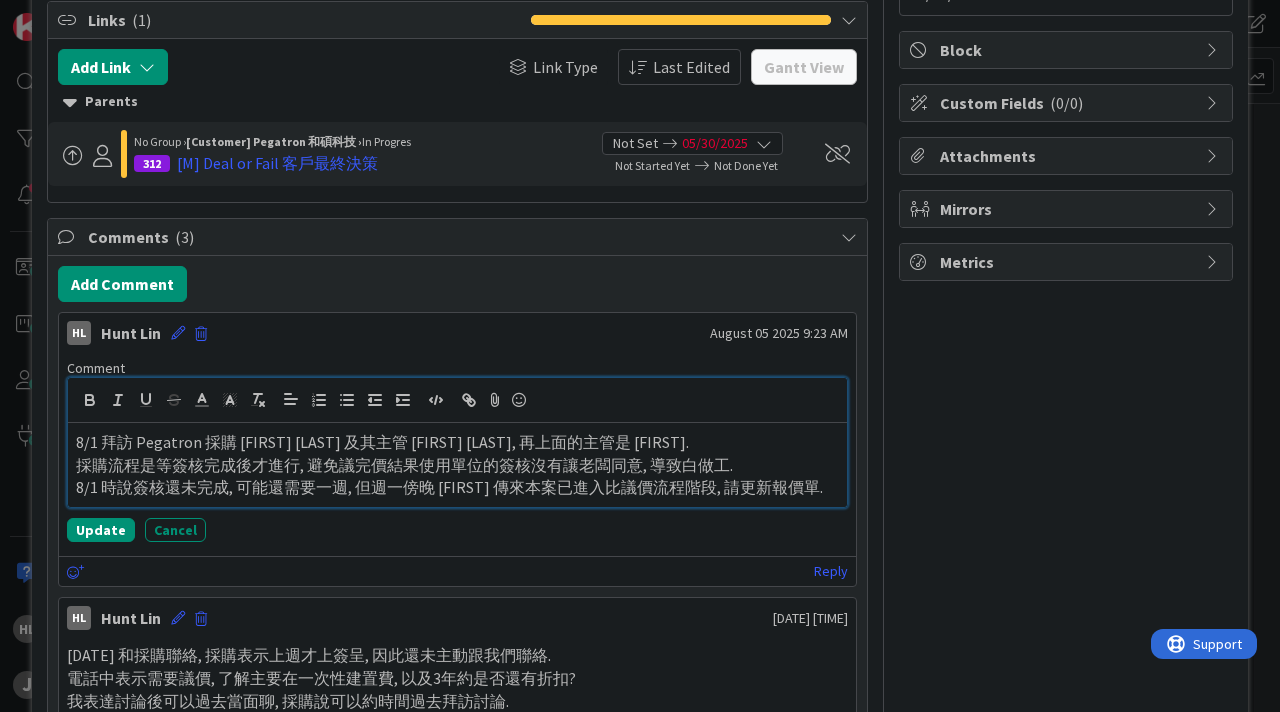 click on "8/1 拜訪 Pegatron 採購 [FIRST] [LAST] 及其主管 [FIRST] [LAST], 再上面的主管是 [FIRST]." at bounding box center [457, 442] 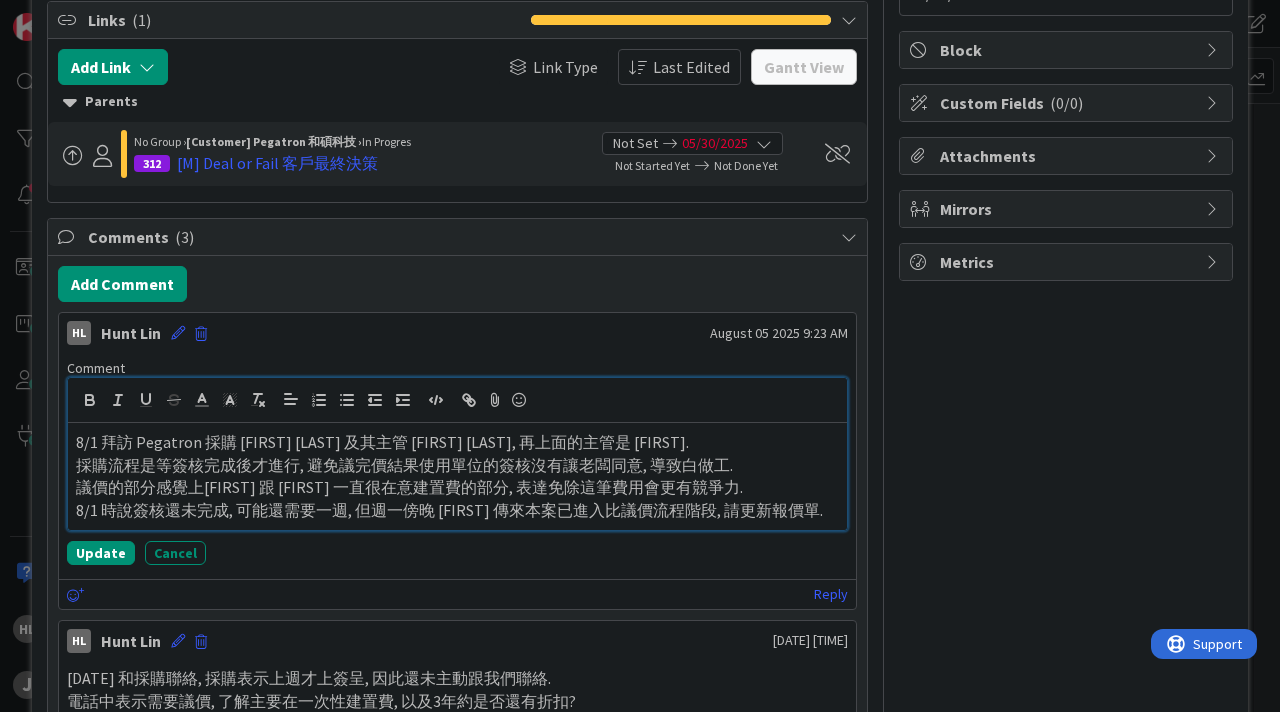click on "議價的部分感覺上[FIRST] 跟 [FIRST] 一直很在意建置費的部分, 表達免除這筆費用會更有競爭力." at bounding box center [457, 487] 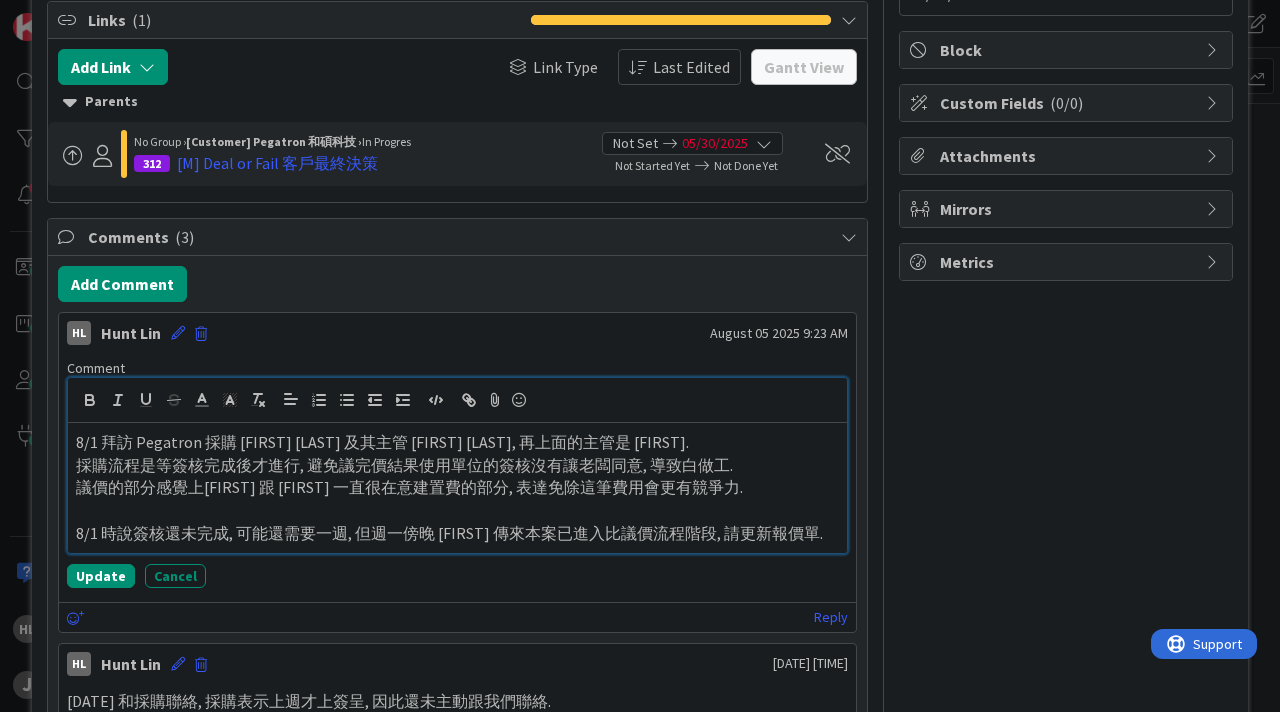 scroll, scrollTop: 433, scrollLeft: 0, axis: vertical 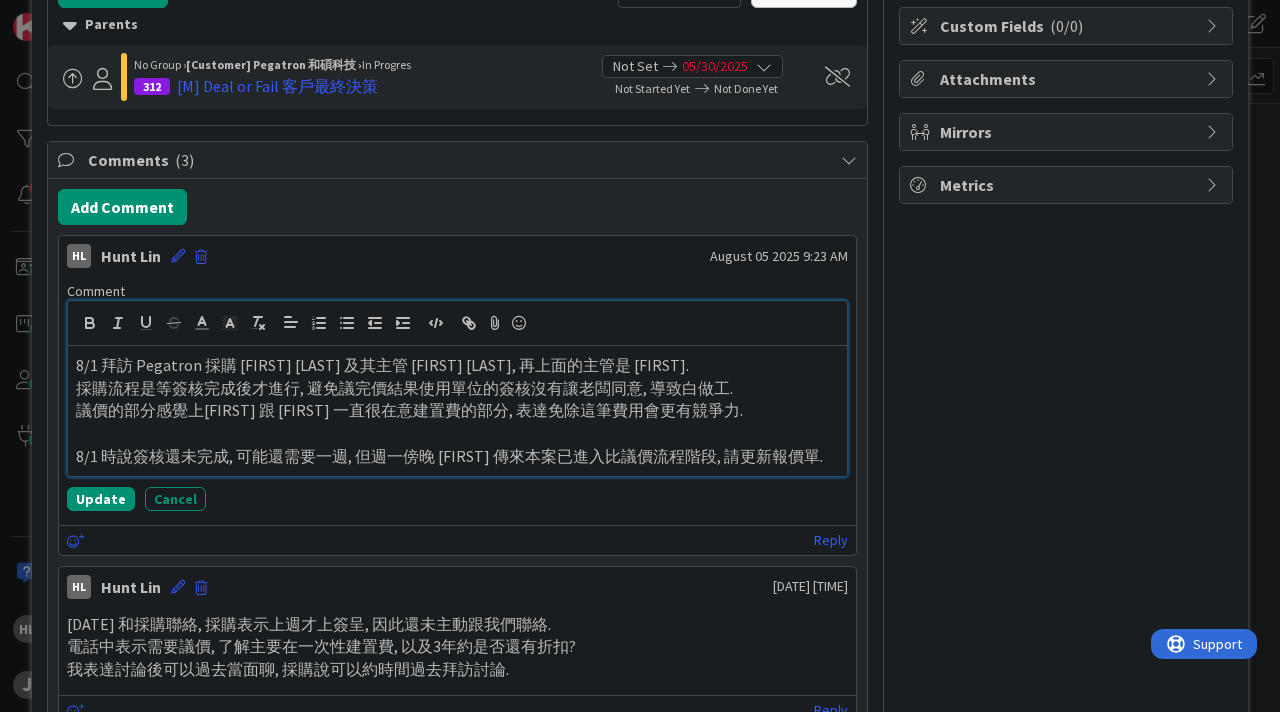 click on "8/1 時說簽核還未完成, 可能還需要一週, 但週一傍晚 [FIRST] 傳來本案已進入比議價流程階段, 請更新報價單." at bounding box center (457, 456) 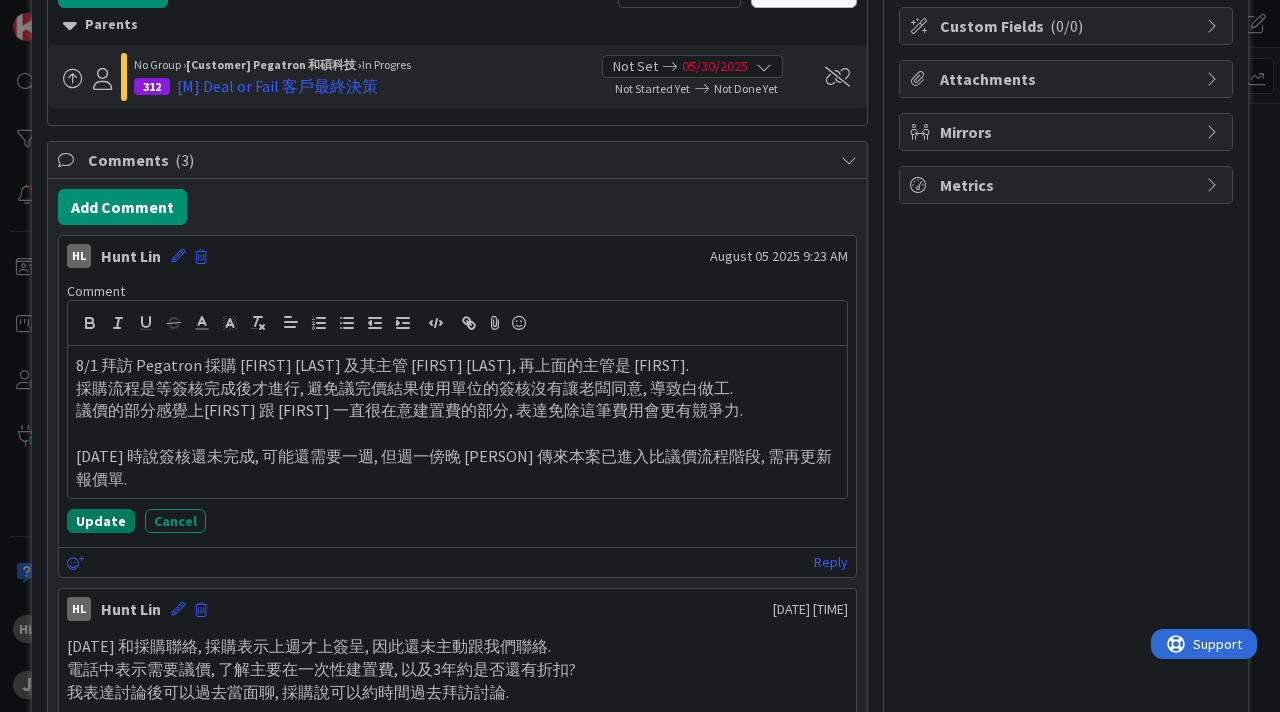 click on "Update" at bounding box center (101, 521) 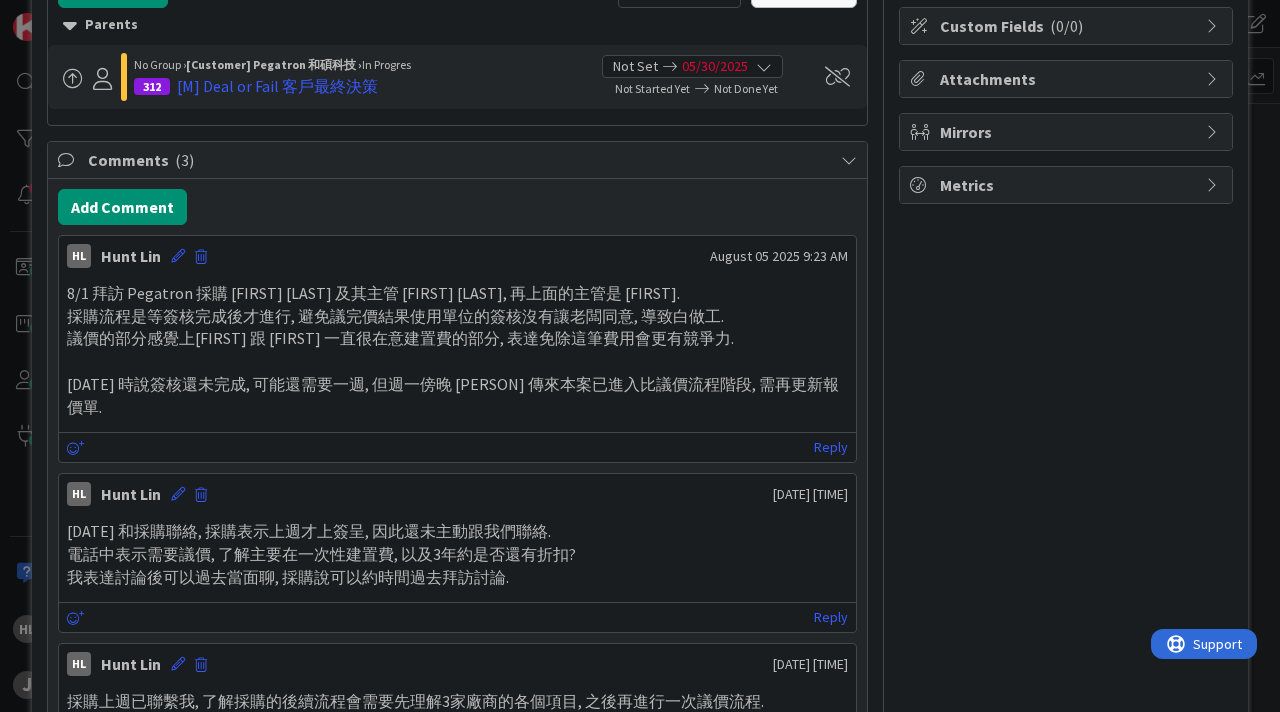 click on "採購流程是等簽核完成後才進行, 避免議完價結果使用單位的簽核沒有讓老闆同意, 導致白做工." at bounding box center (457, 316) 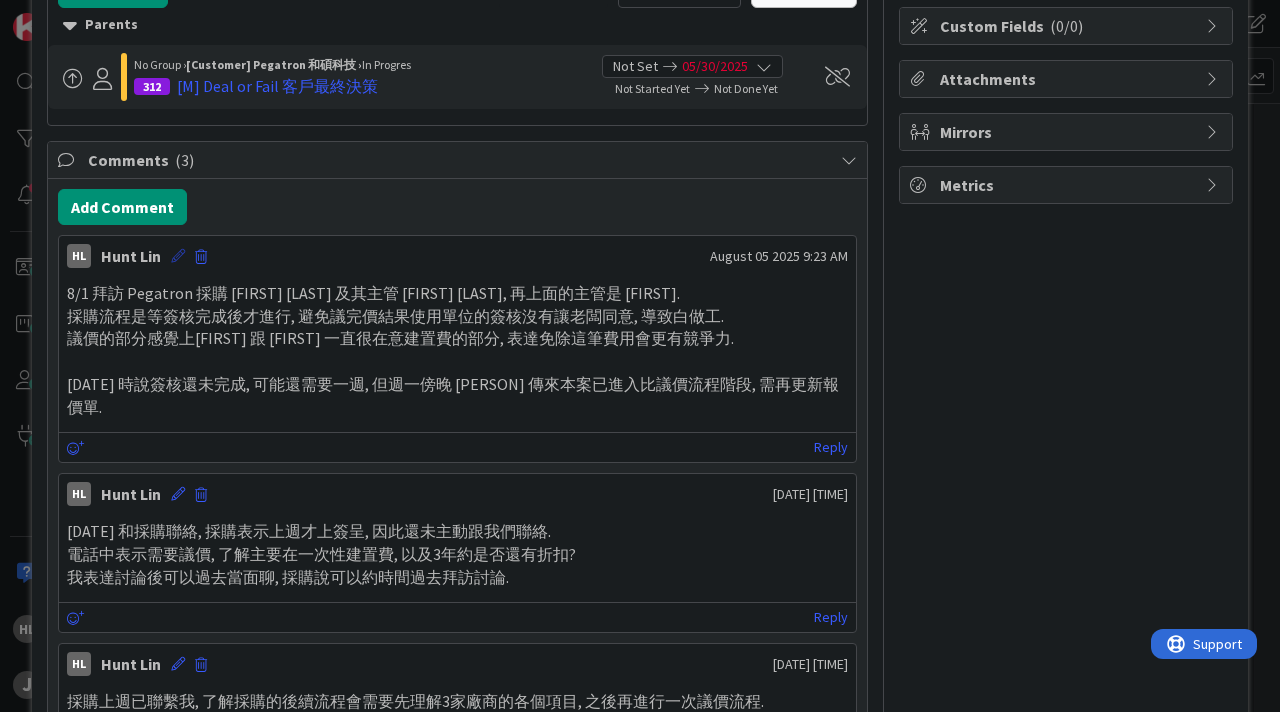 click at bounding box center [178, 256] 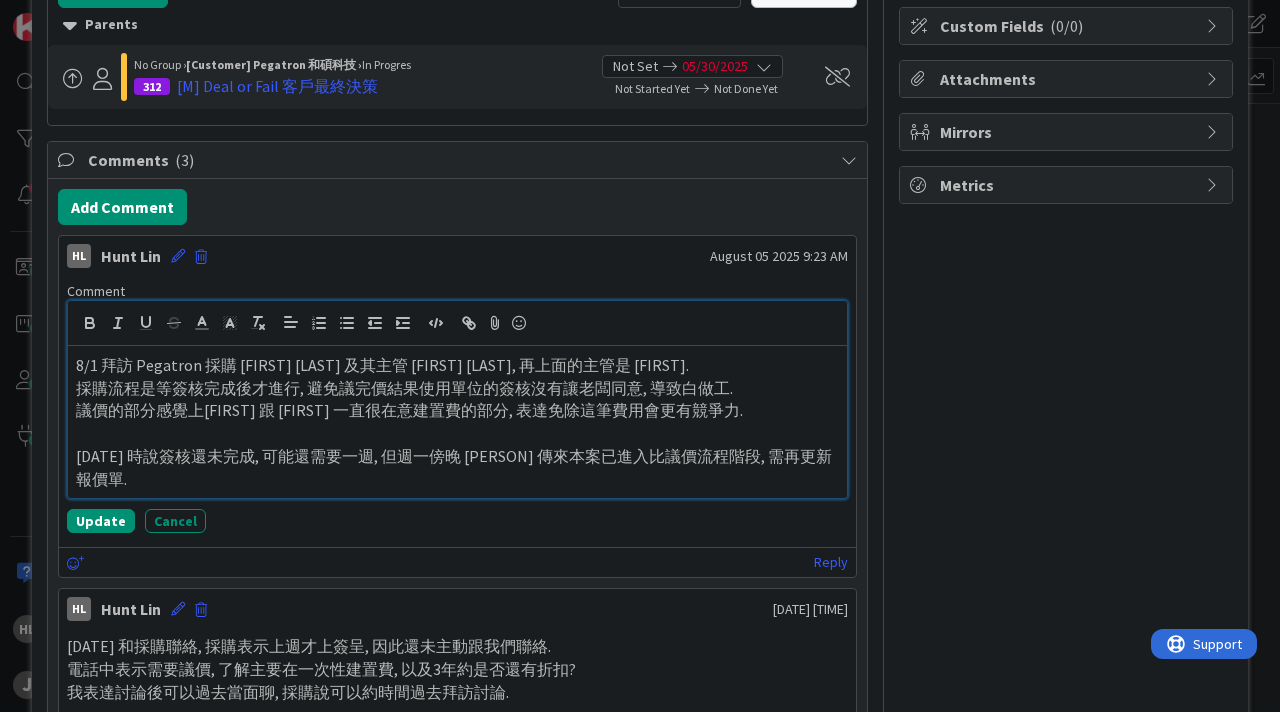 click on "採購流程是等簽核完成後才進行, 避免議完價結果使用單位的簽核沒有讓老闆同意, 導致白做工." at bounding box center [457, 388] 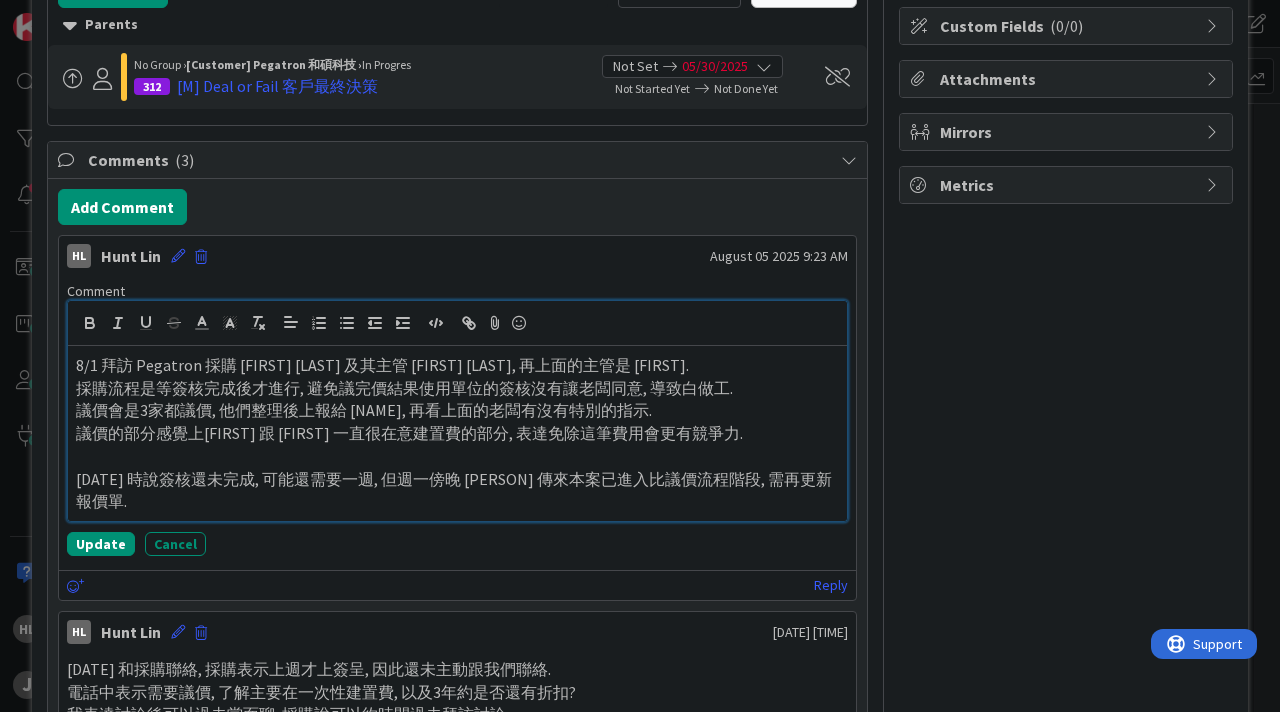 click on "議價會是3家都議價, 他們整理後上報給 [NAME], 再看上面的老闆有沒有特別的指示." at bounding box center [457, 410] 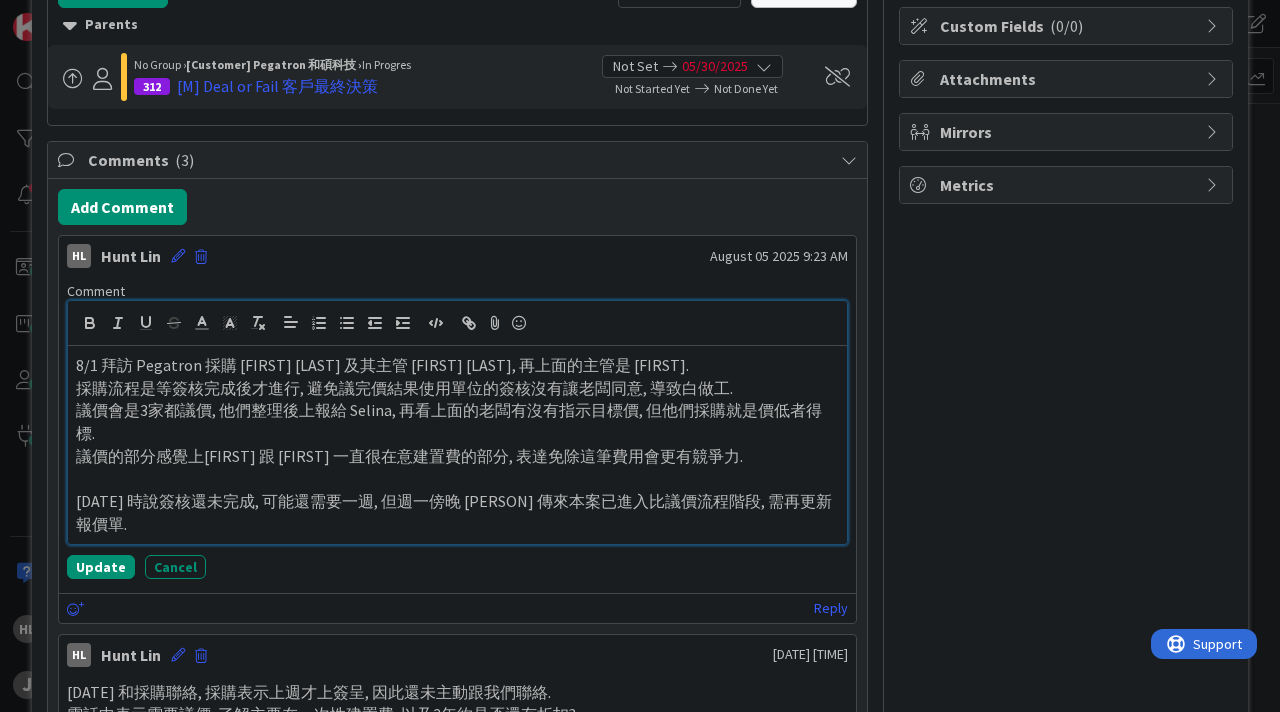 click at bounding box center (457, 479) 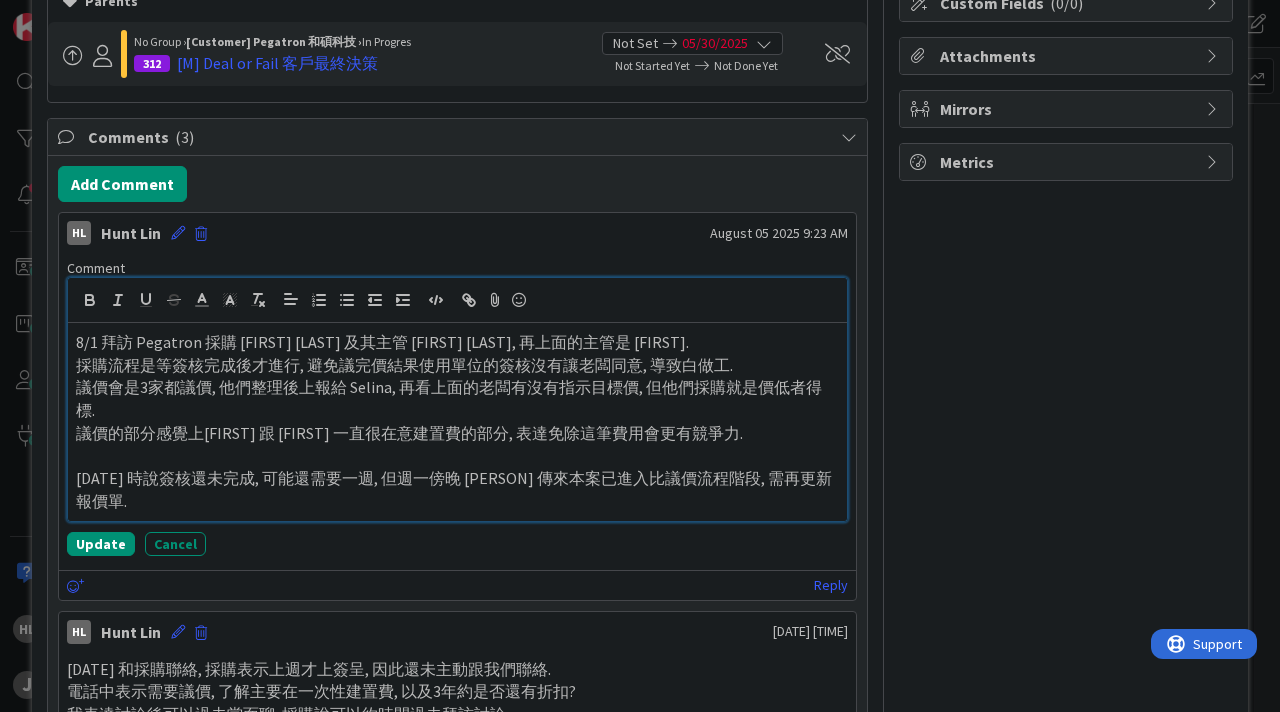 scroll, scrollTop: 462, scrollLeft: 0, axis: vertical 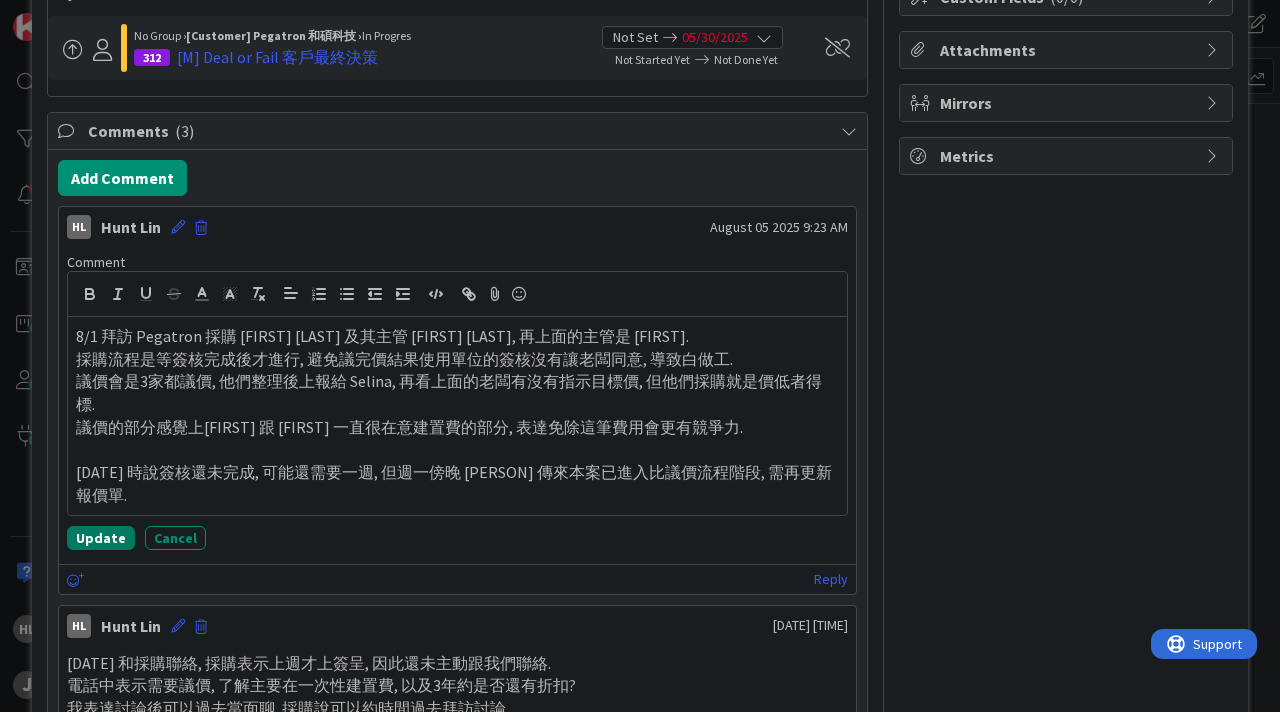 click on "Update" at bounding box center [101, 538] 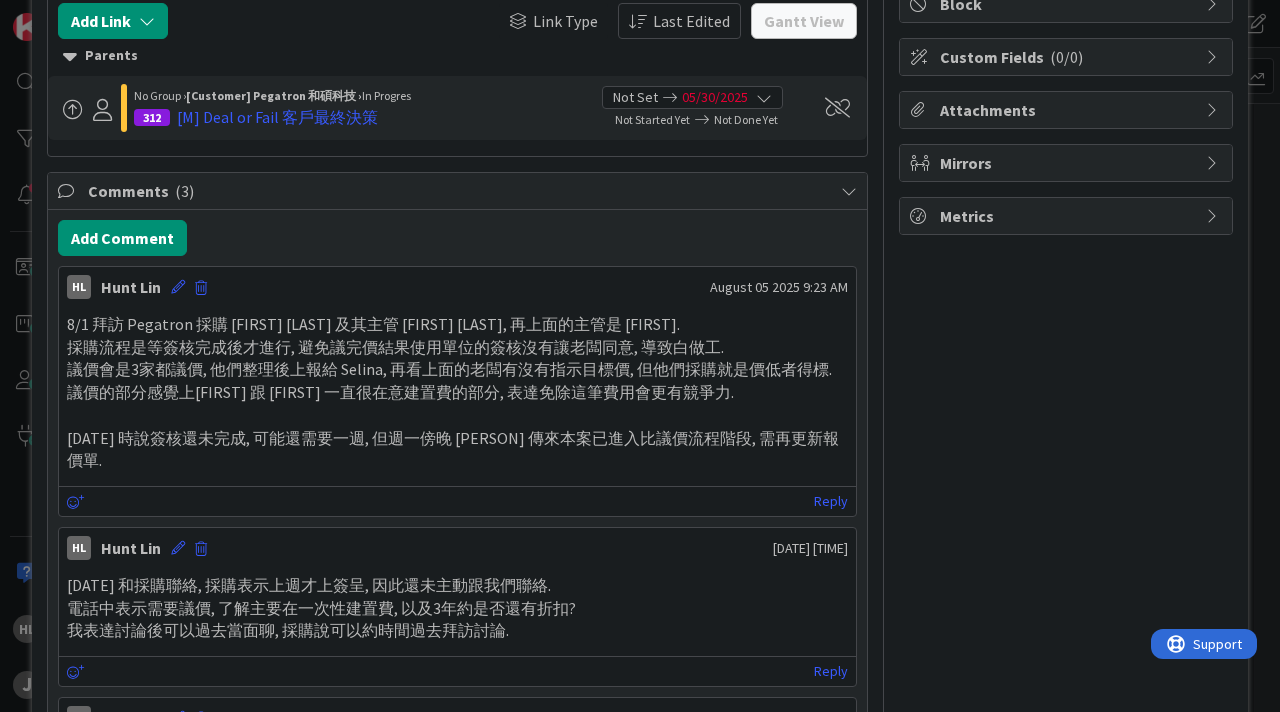 scroll, scrollTop: 368, scrollLeft: 0, axis: vertical 